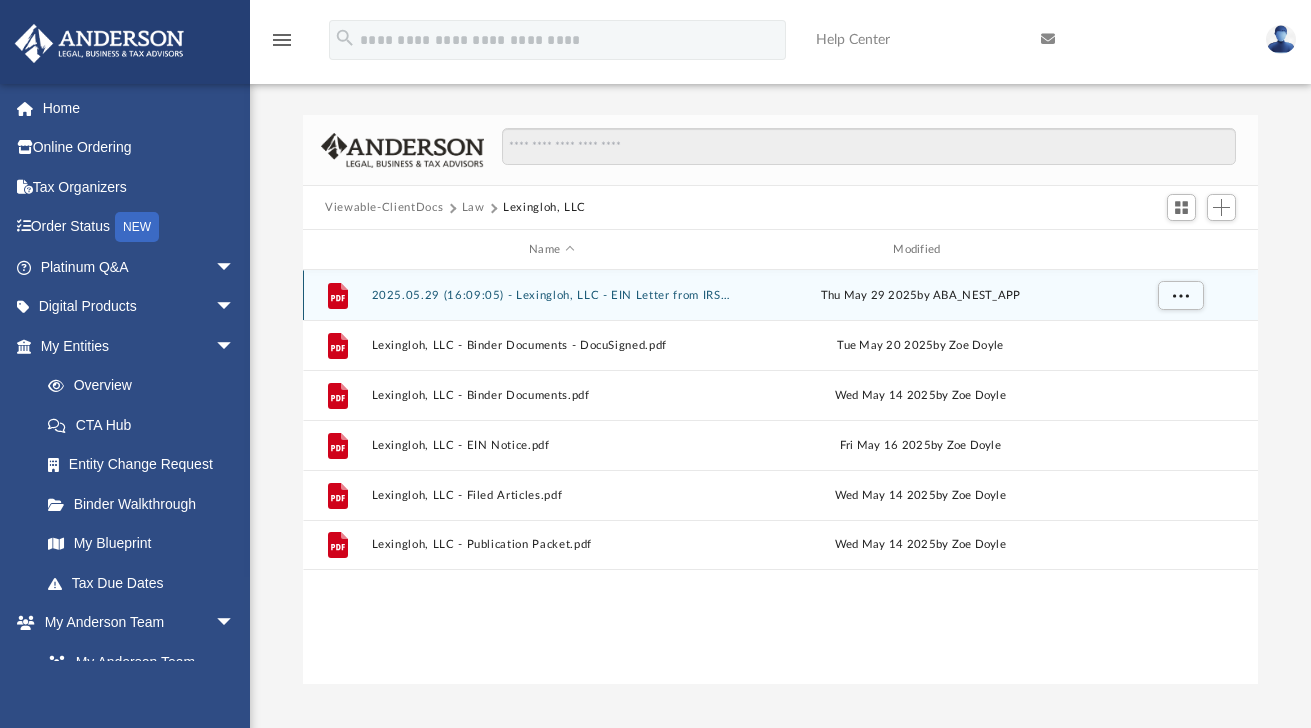 scroll, scrollTop: 0, scrollLeft: 0, axis: both 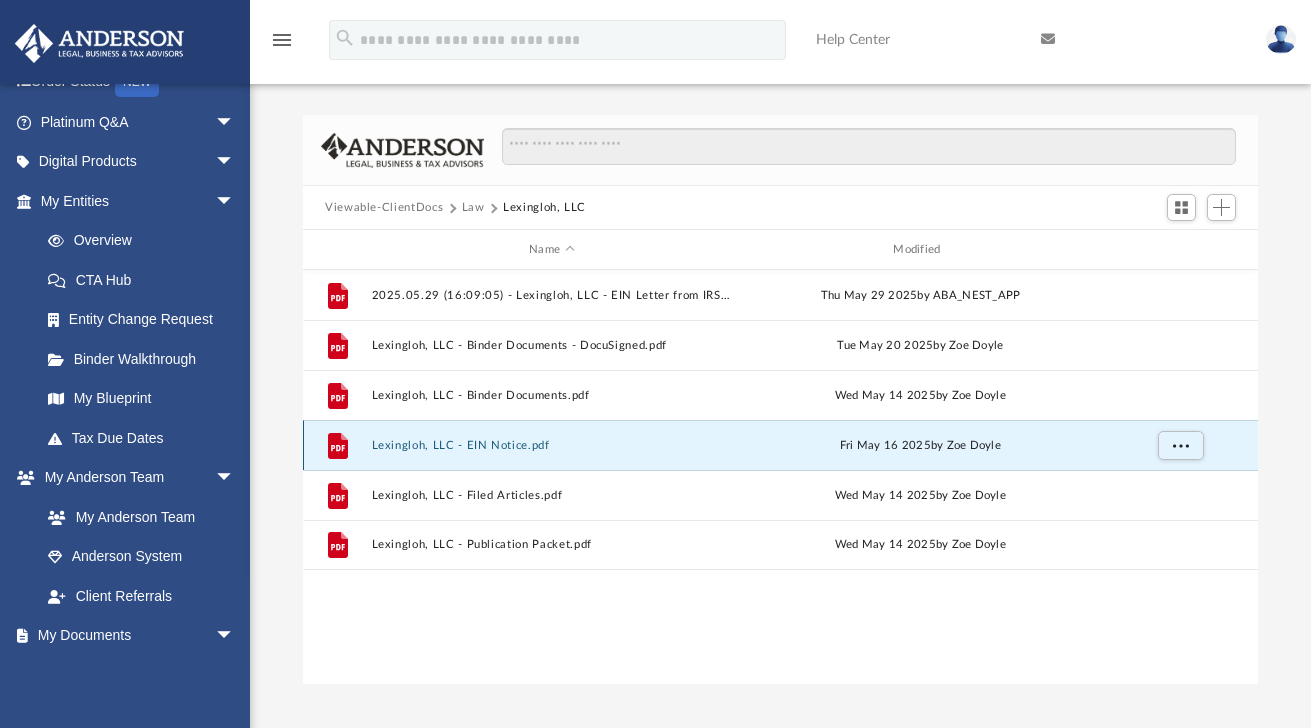 click on "Lexingloh, LLC - EIN Notice.pdf" at bounding box center (552, 445) 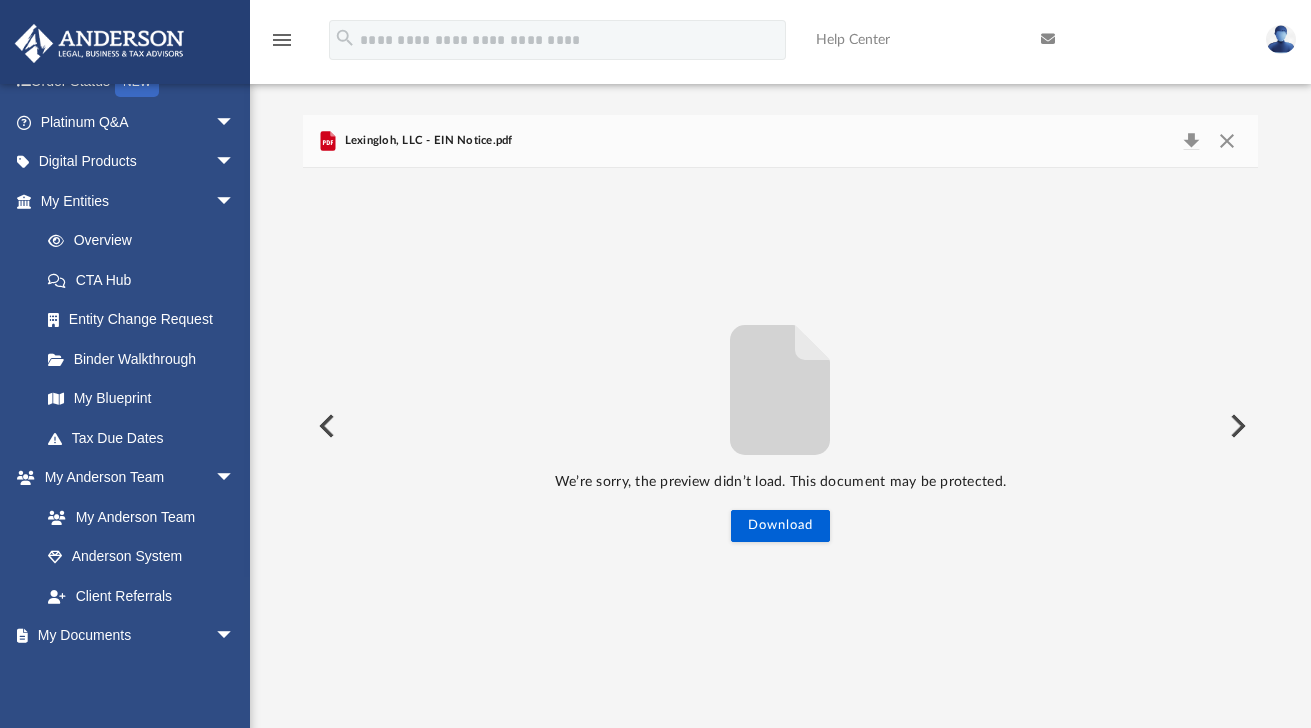 click on "Lexingloh, LLC - EIN Notice.pdf" at bounding box center [780, 141] 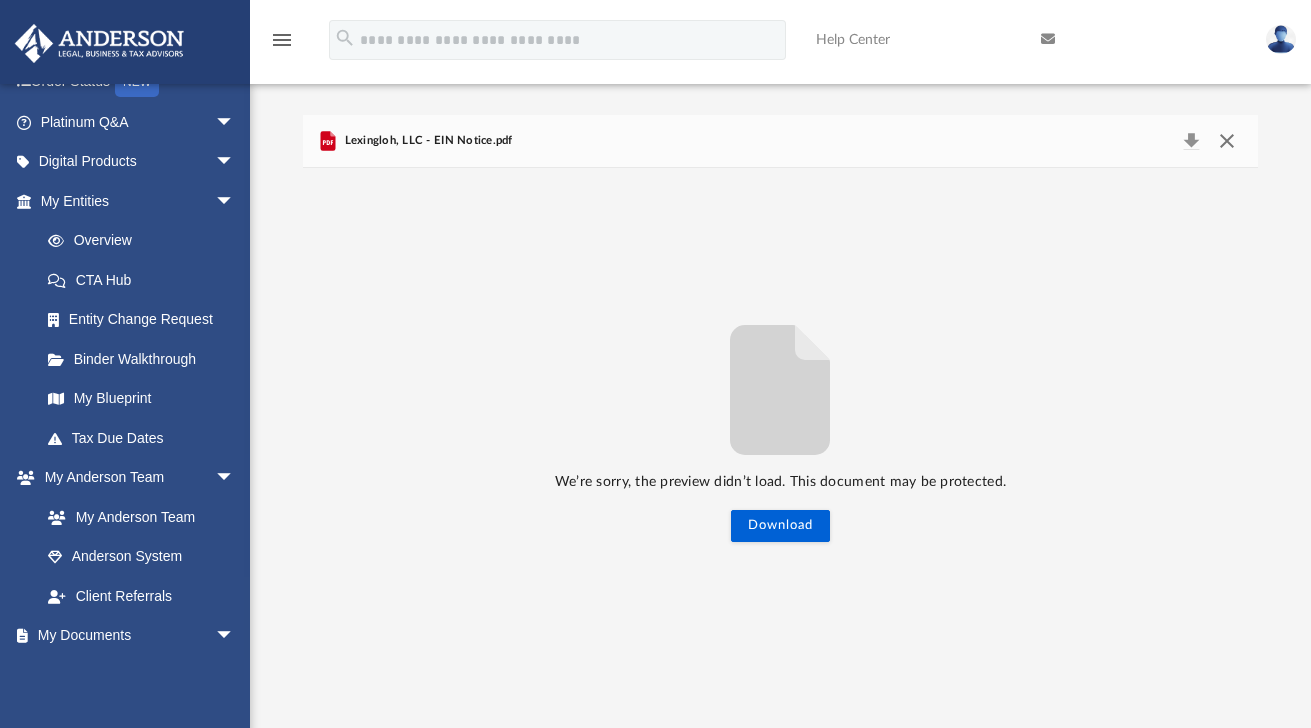 click at bounding box center (1227, 141) 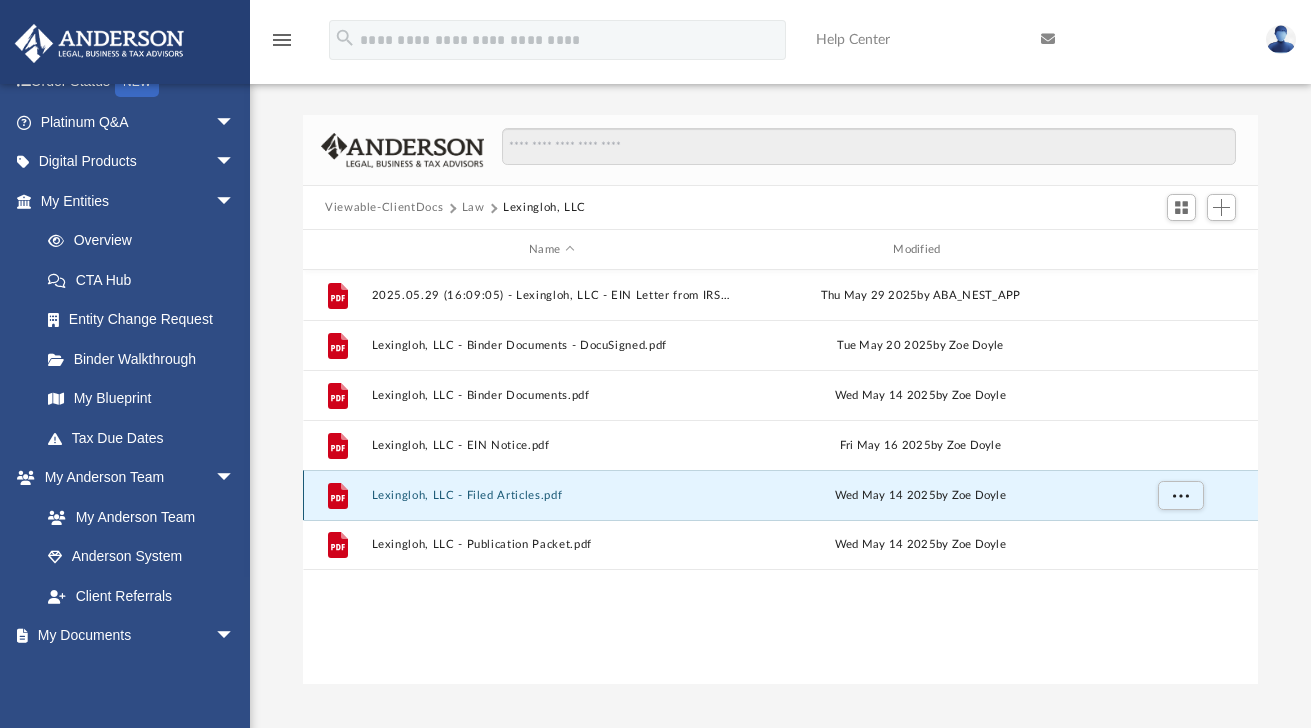 click on "Lexingloh, LLC - Filed Articles.pdf" at bounding box center [552, 495] 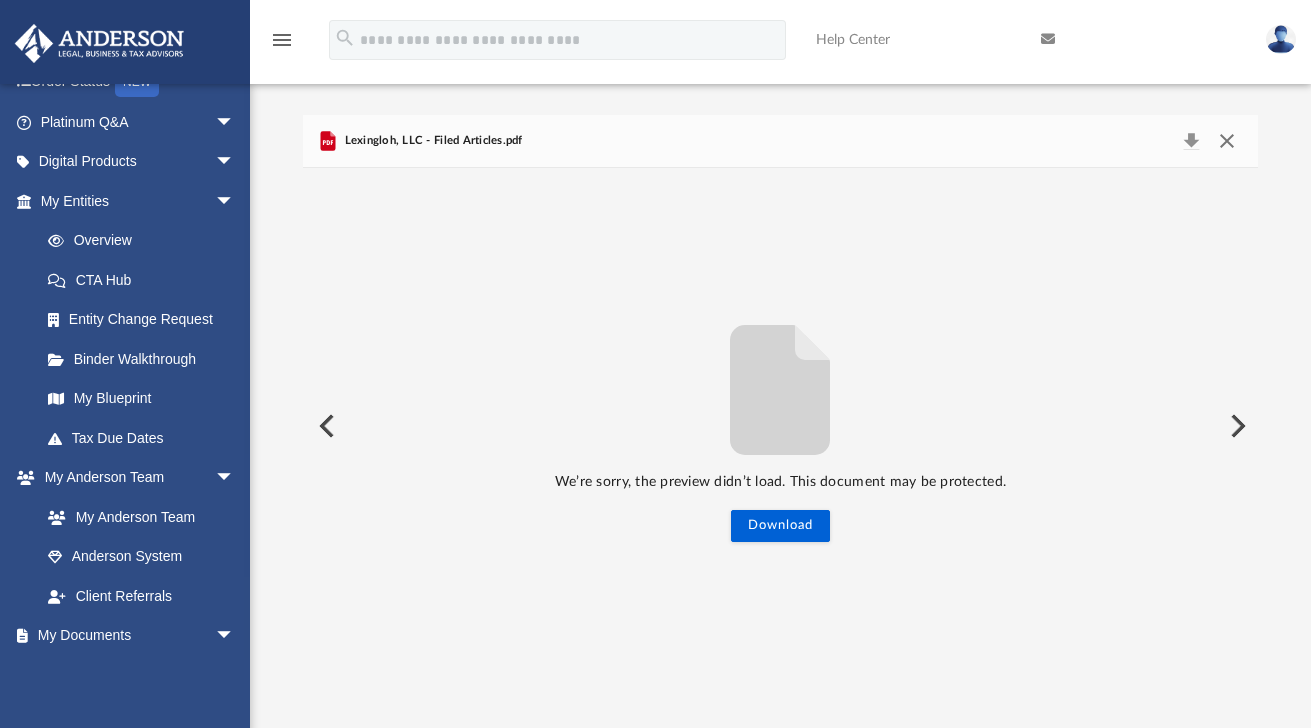 click at bounding box center [1227, 141] 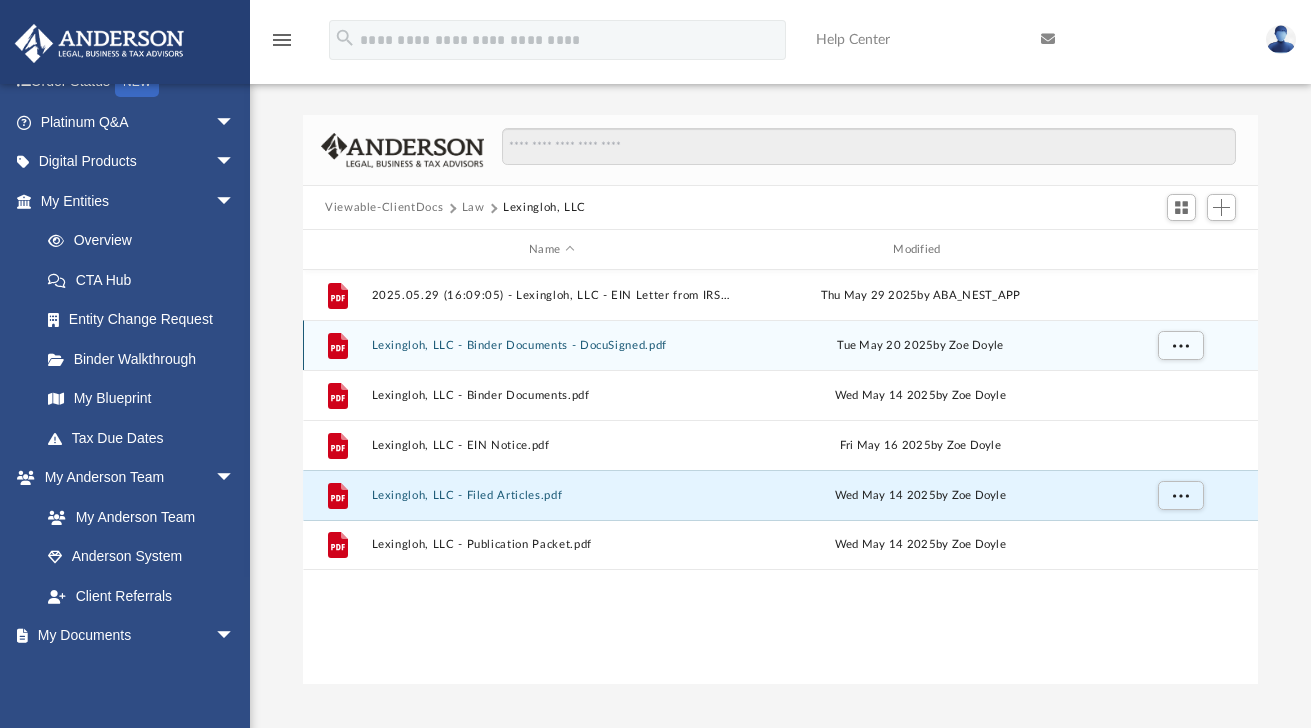 click on "File Lexingloh, LLC - Binder Documents - DocuSigned.pdf [DATE]  by [FIRST] [LAST]" at bounding box center (780, 345) 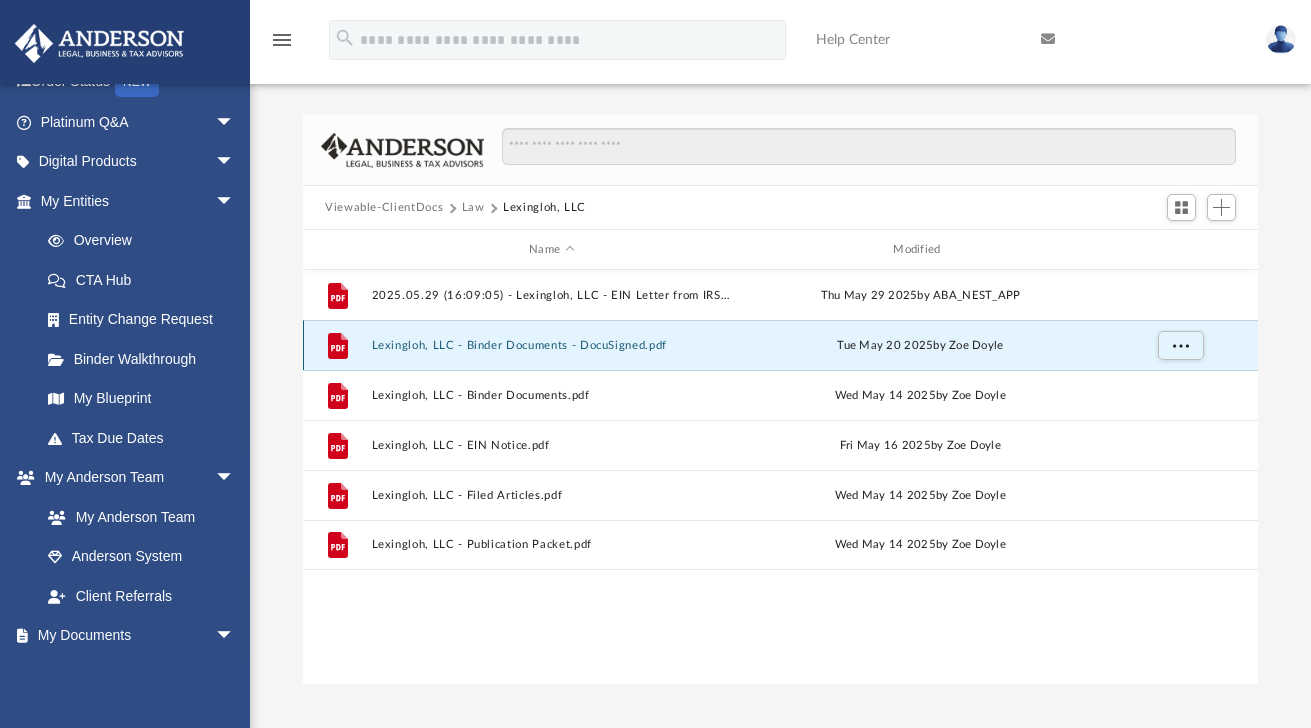 click on "File Lexingloh, LLC - Binder Documents - DocuSigned.pdf [DATE]  by [FIRST] [LAST]" at bounding box center (780, 345) 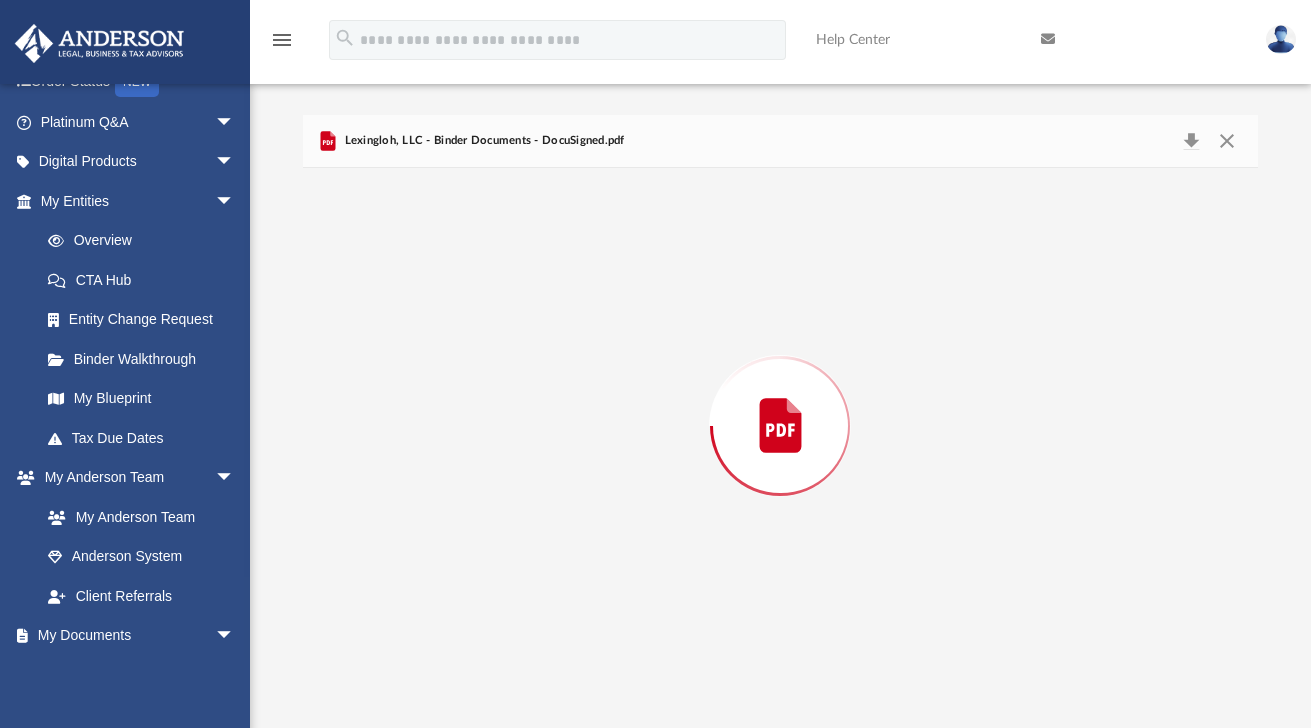 click at bounding box center [780, 426] 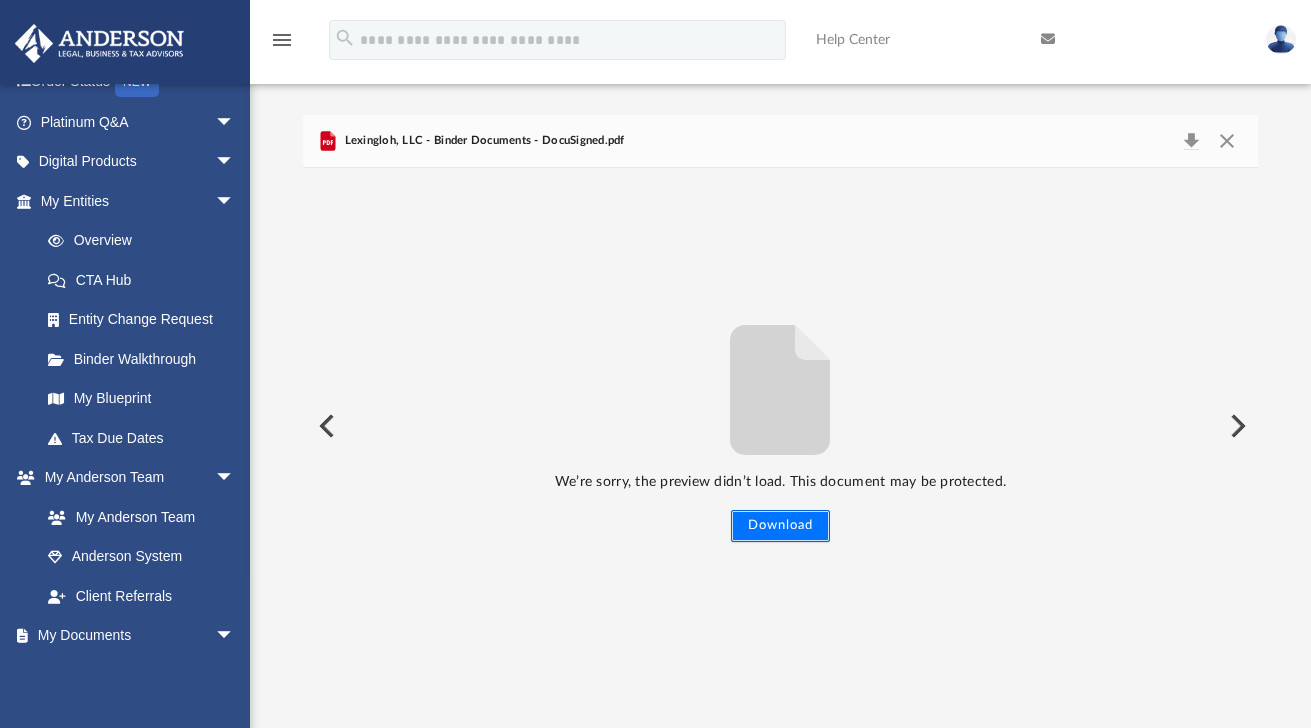 click on "Download" at bounding box center (780, 526) 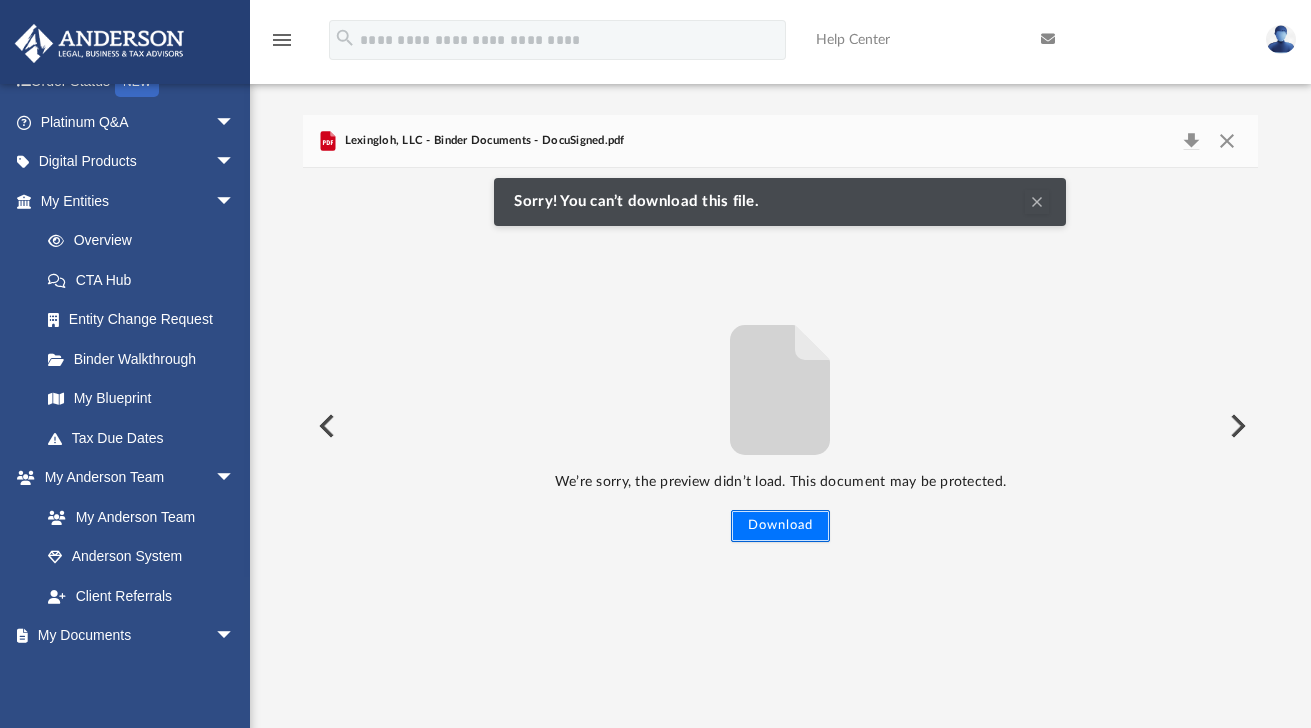 click on "Download" at bounding box center (780, 526) 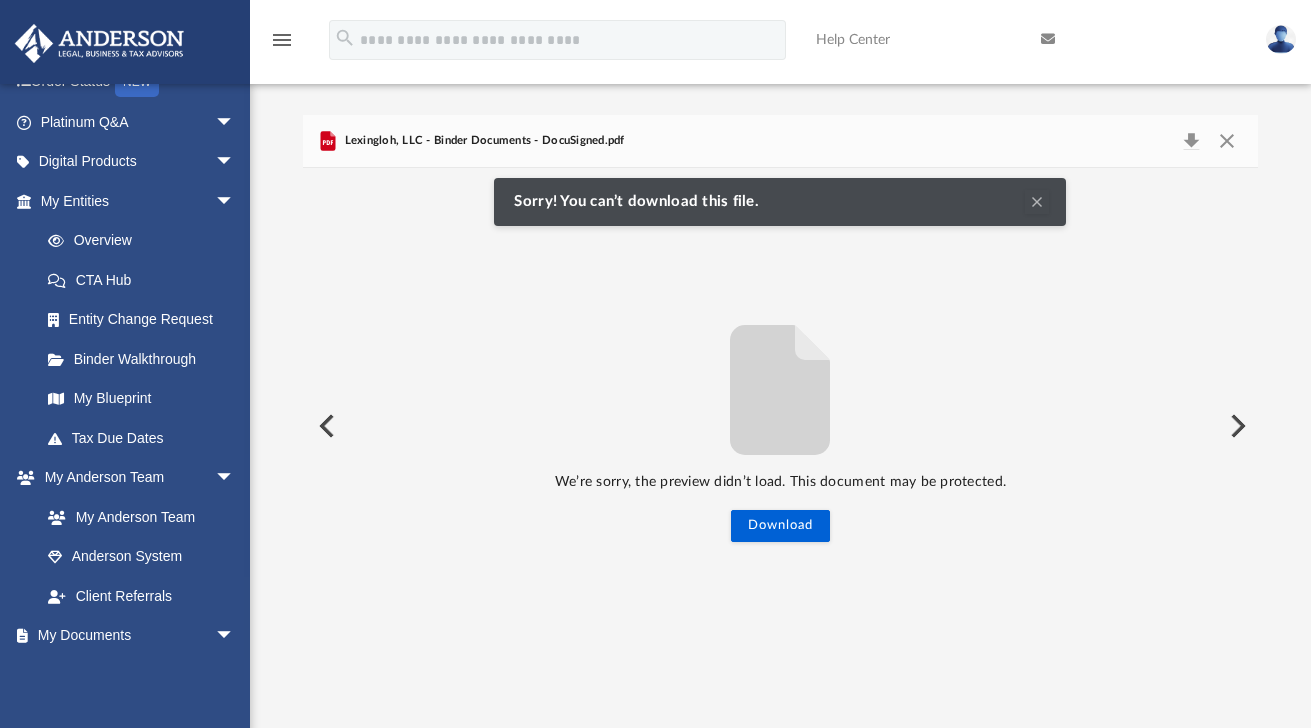 click on "Lexingloh, LLC - Binder Documents - DocuSigned.pdf" at bounding box center [482, 141] 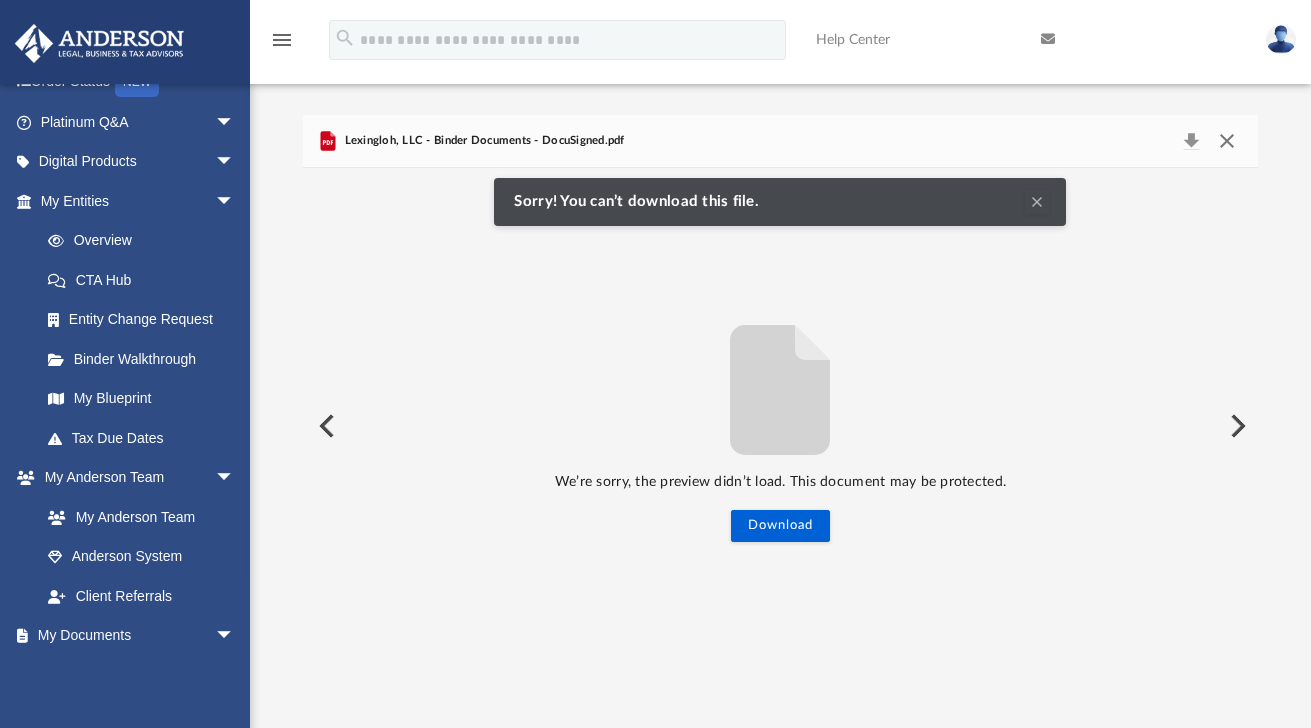 click at bounding box center (1227, 141) 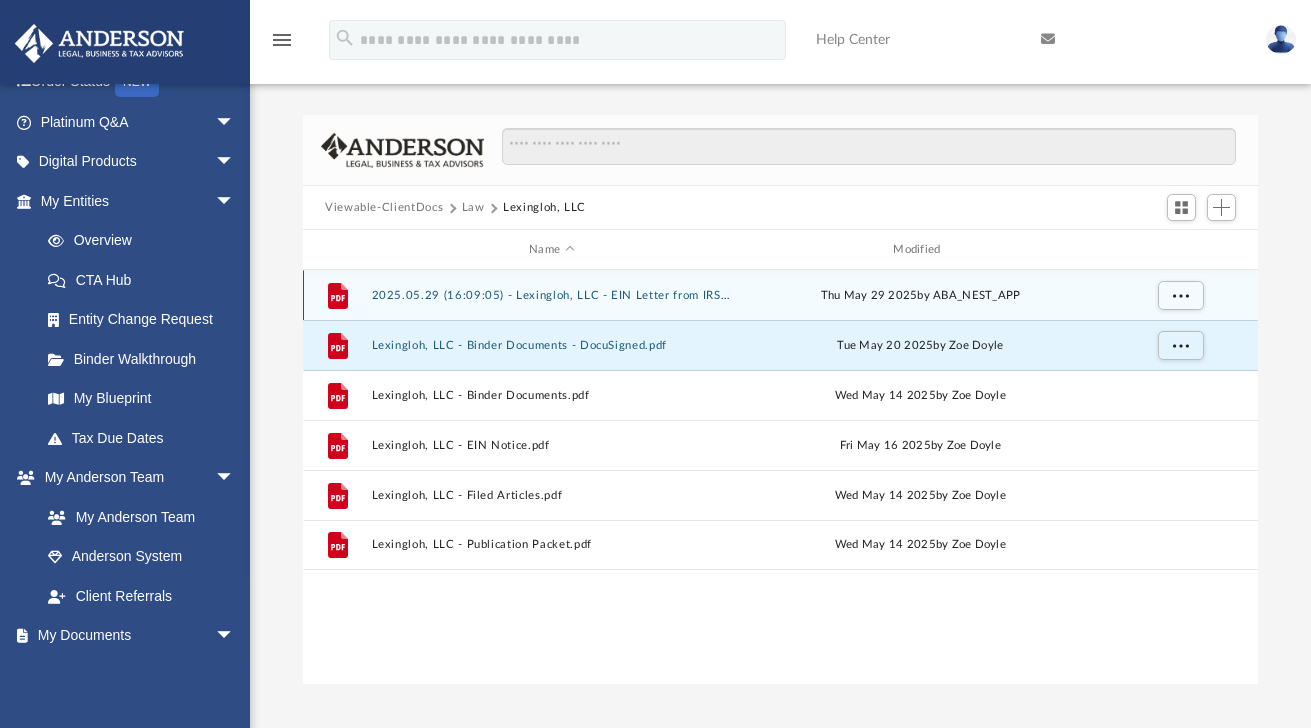 click on "2025.05.29 (16:09:05) - Lexingloh, LLC - EIN Letter from IRS.pdf" at bounding box center [552, 295] 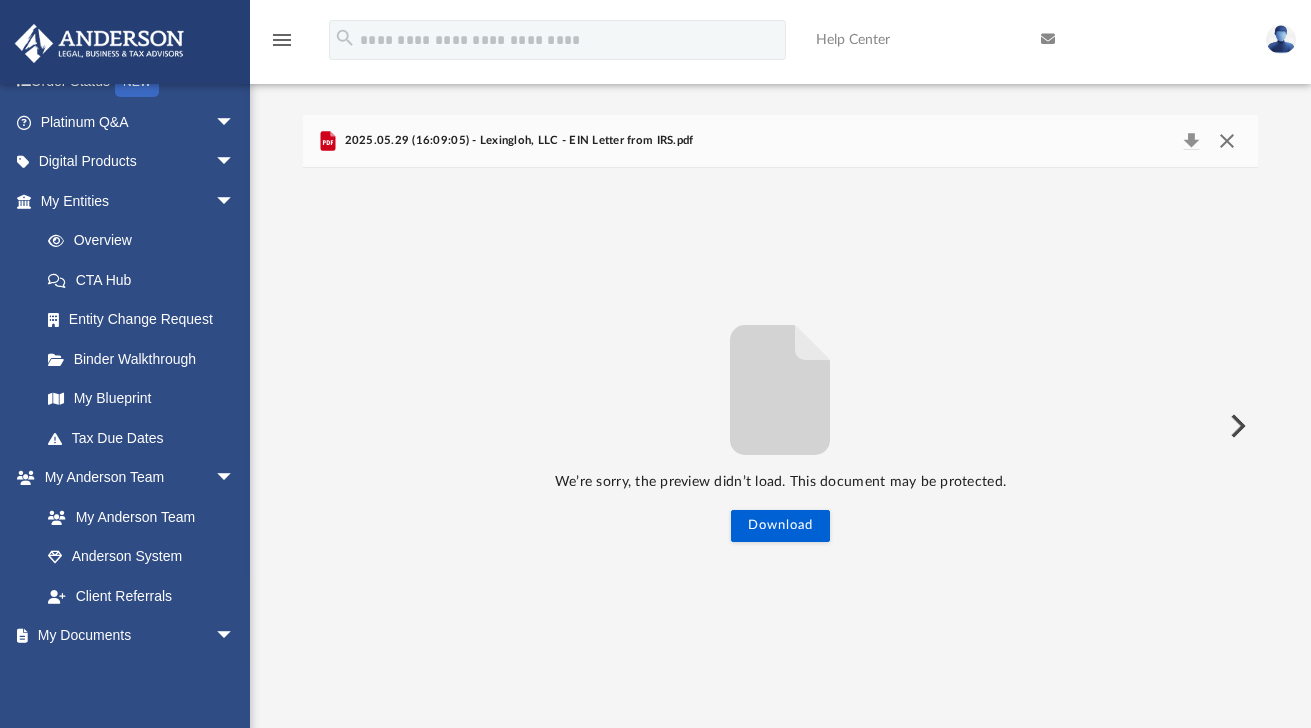 click at bounding box center (1227, 141) 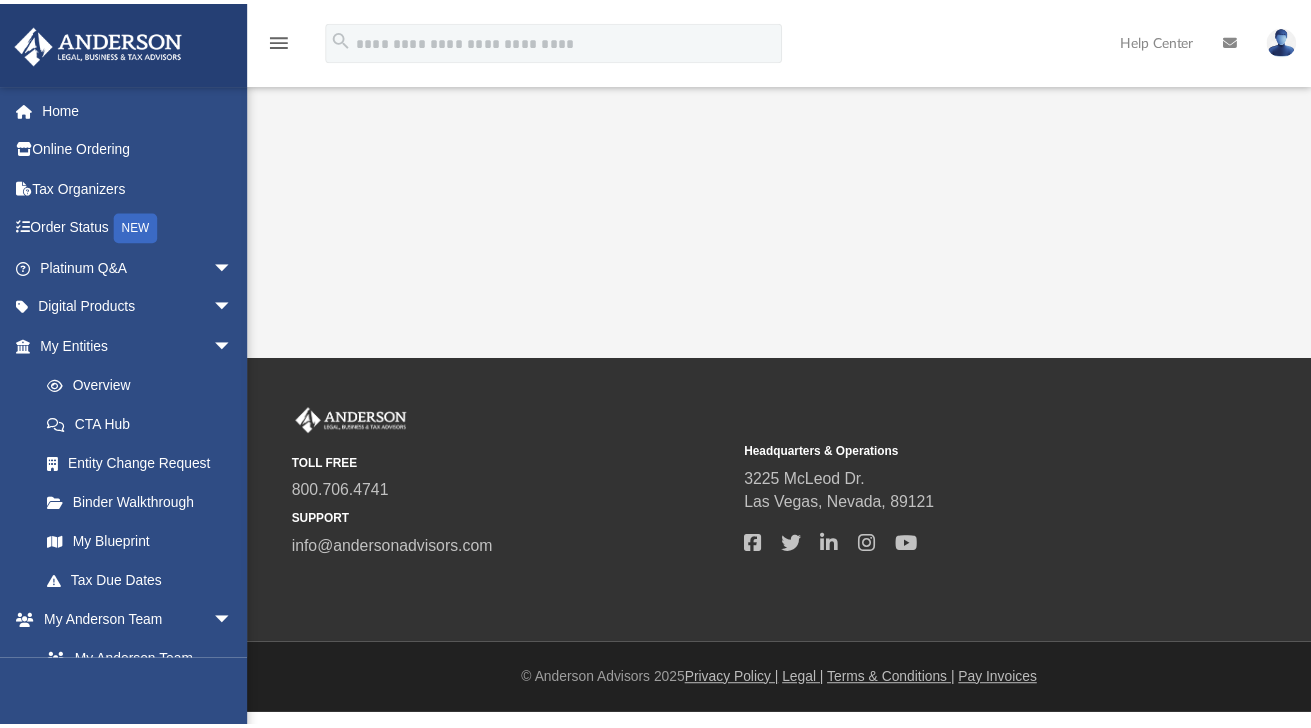 scroll, scrollTop: 0, scrollLeft: 0, axis: both 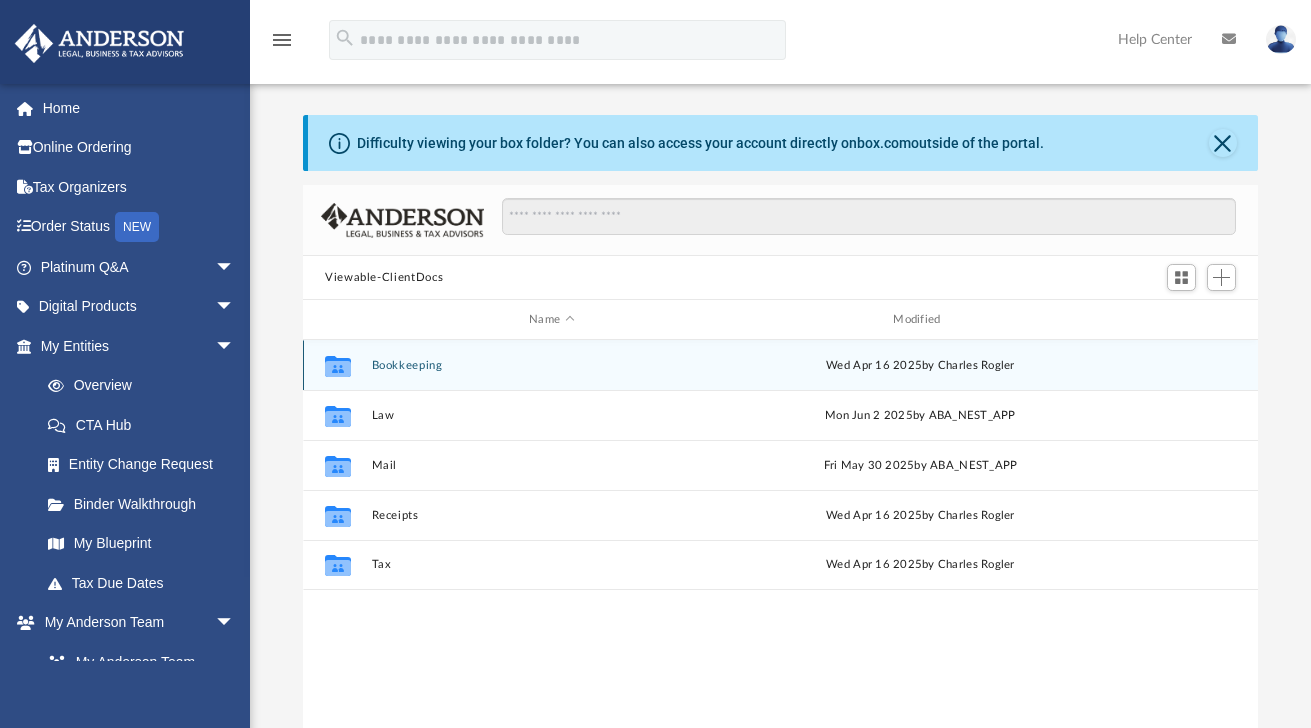 click on "Collaborated Folder Bookkeeping Wed Apr 16 2025  by Charles Rogler" at bounding box center (780, 365) 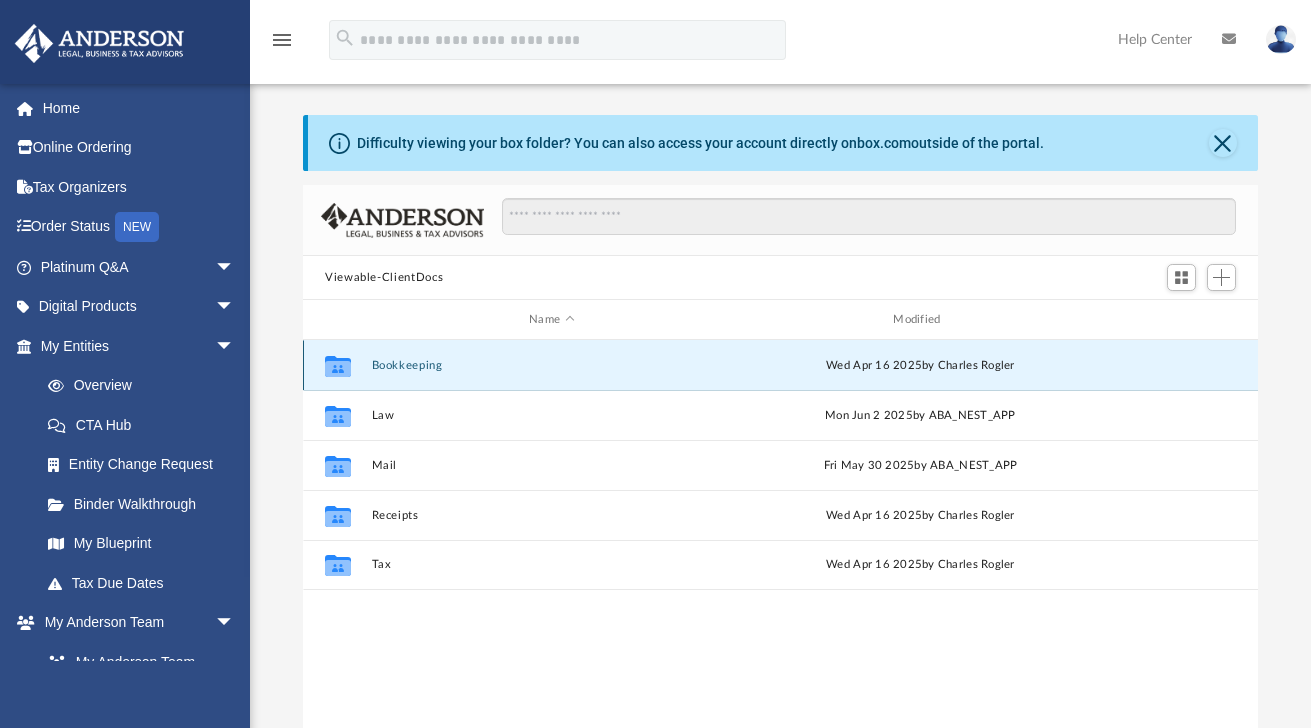 click on "Collaborated Folder Bookkeeping Wed Apr 16 2025  by Charles Rogler" at bounding box center [780, 365] 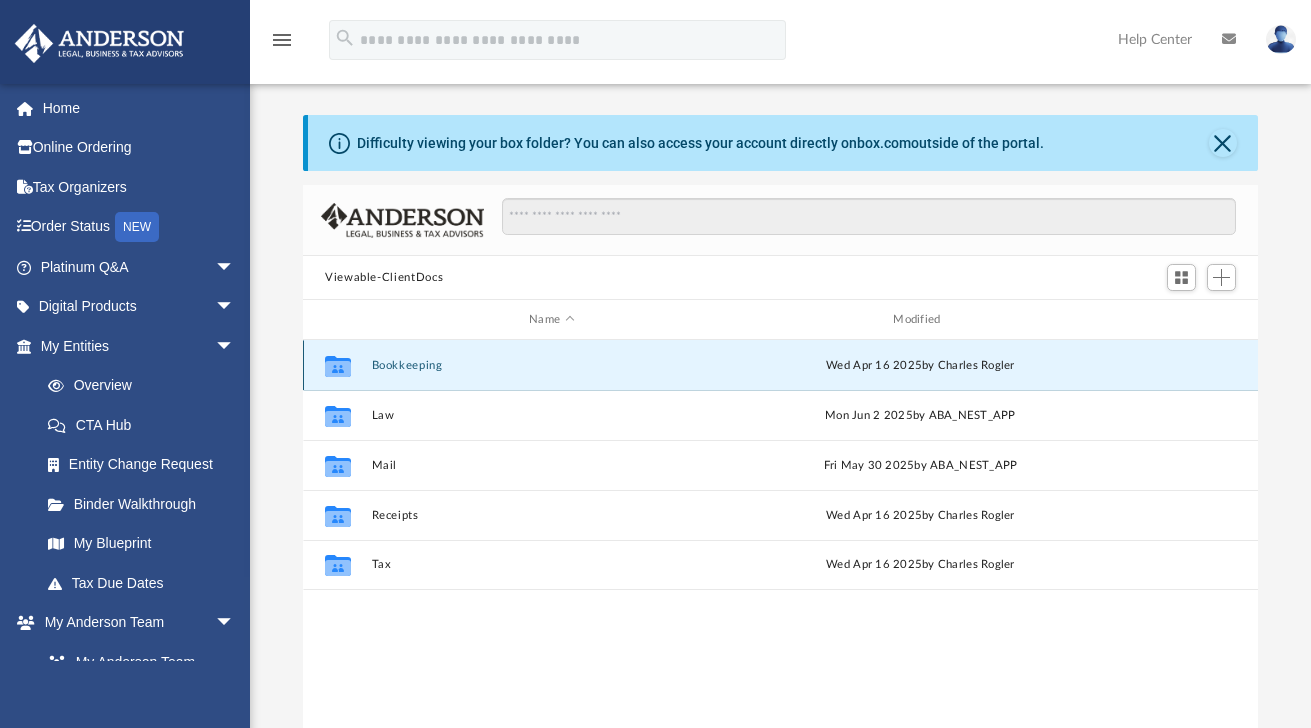 click on "Bookkeeping" at bounding box center (552, 365) 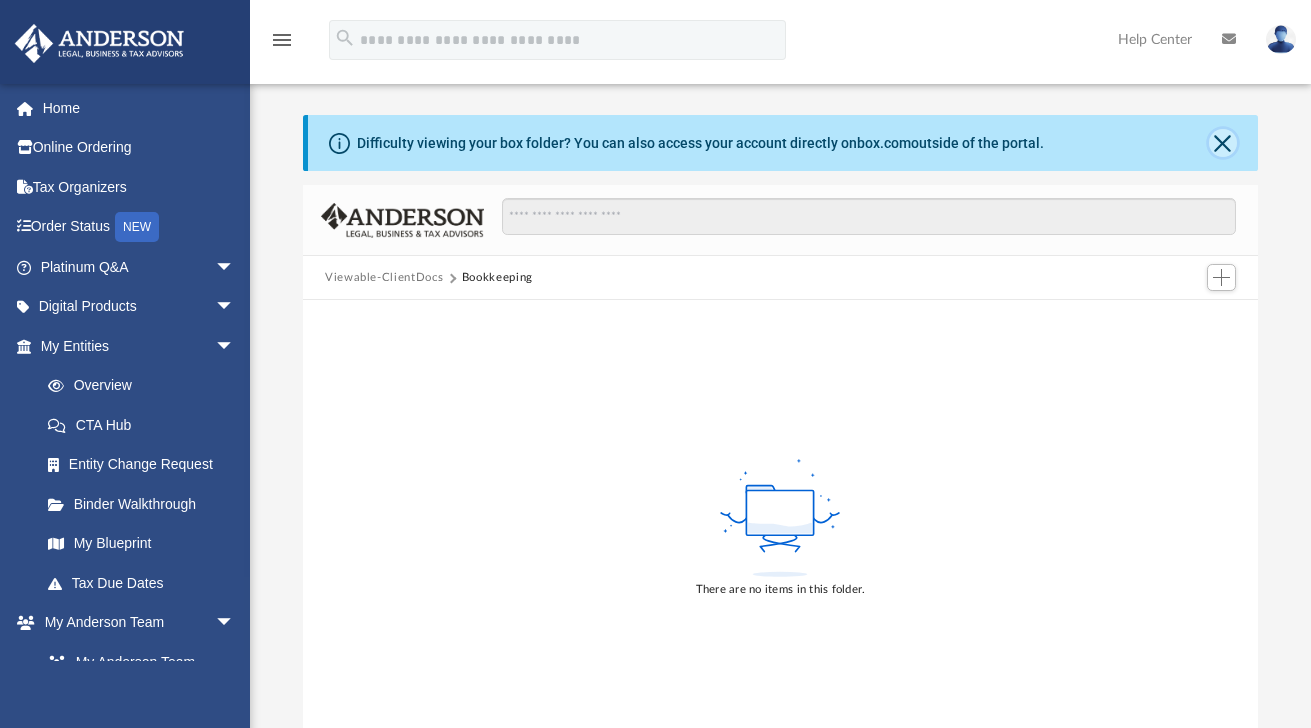 click 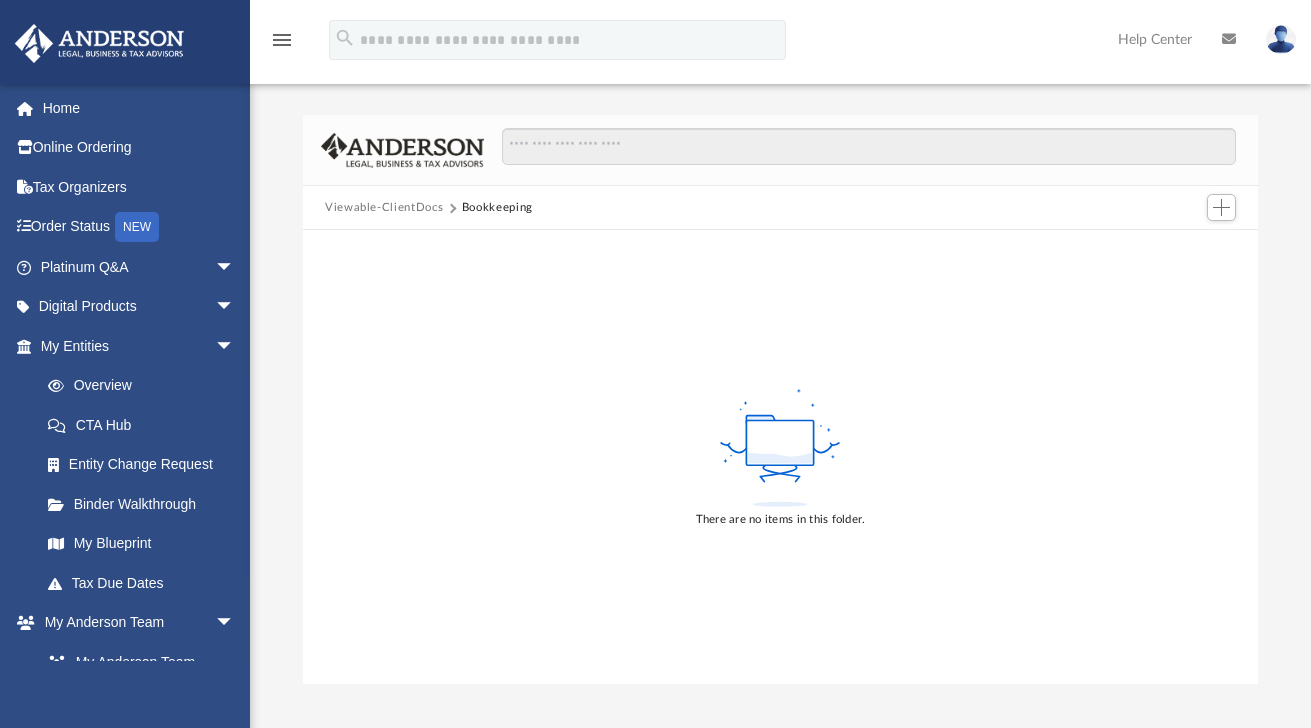 click on "Viewable-ClientDocs" at bounding box center [384, 208] 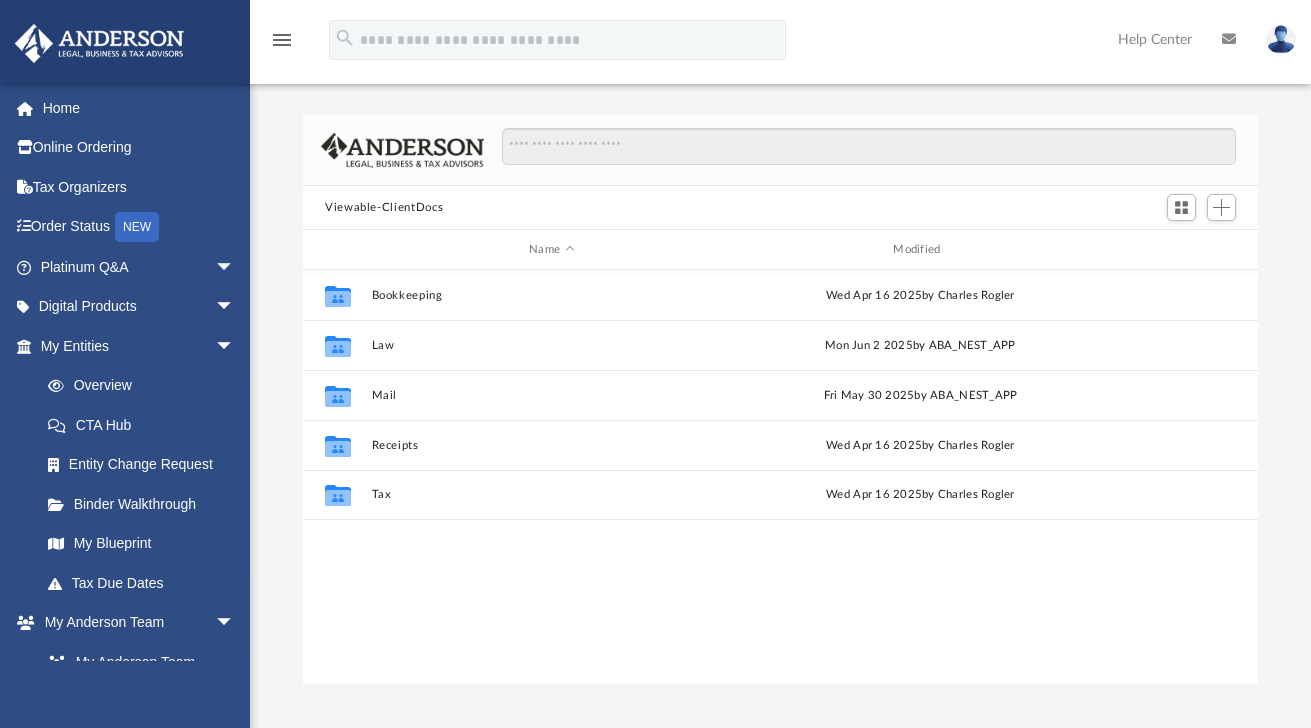 scroll, scrollTop: 16, scrollLeft: 16, axis: both 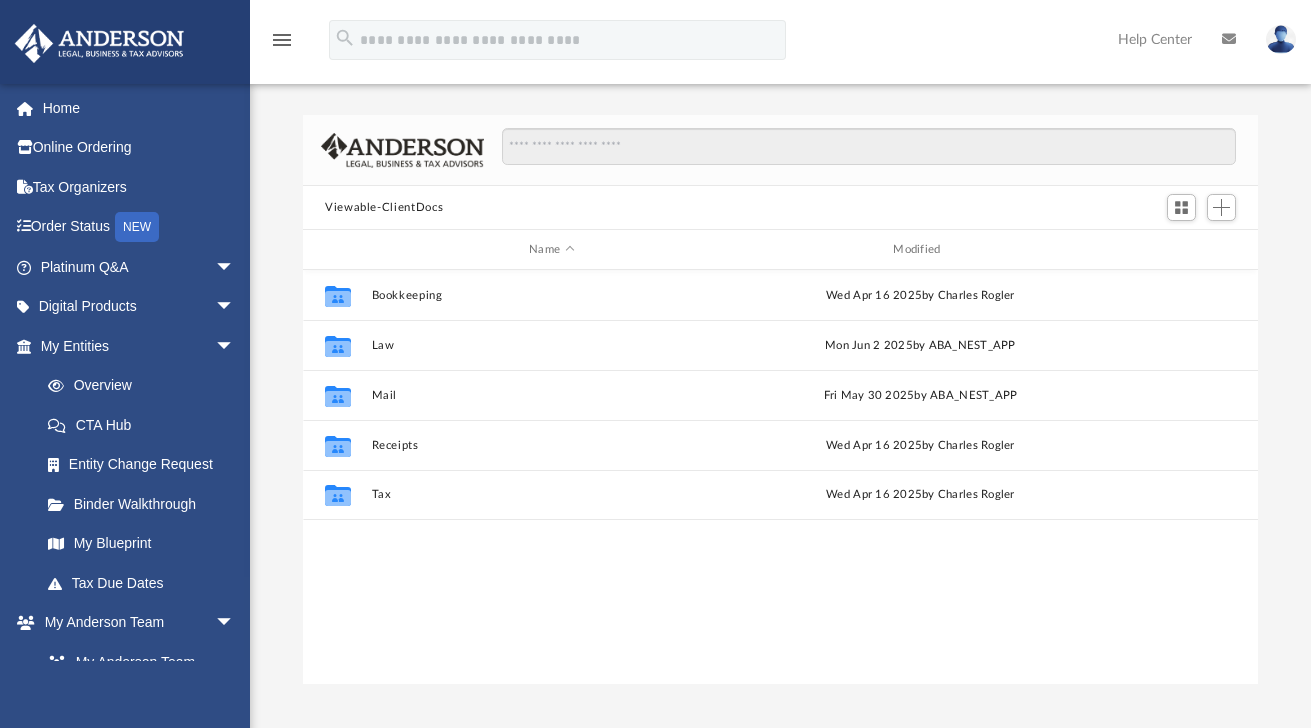 click on "Viewable-ClientDocs" at bounding box center (384, 208) 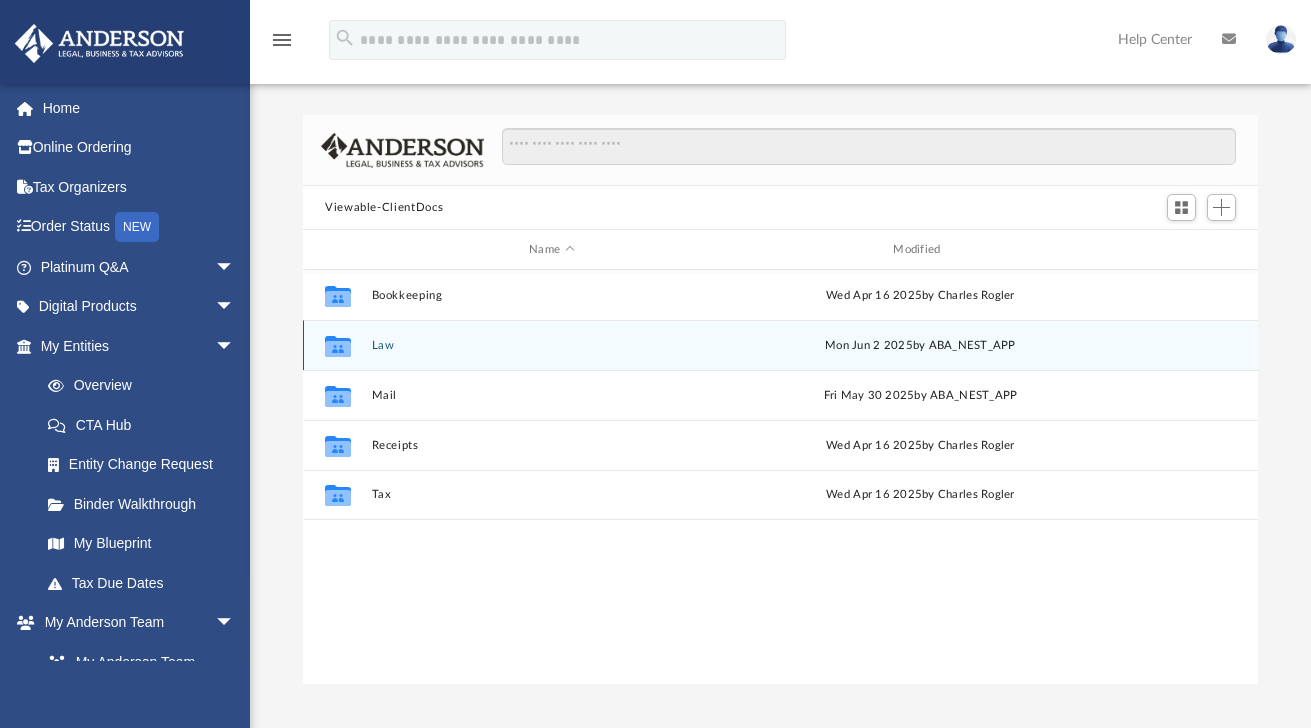 click on "Collaborated Folder Law Mon Jun 2 2025  by ABA_NEST_APP" at bounding box center [780, 345] 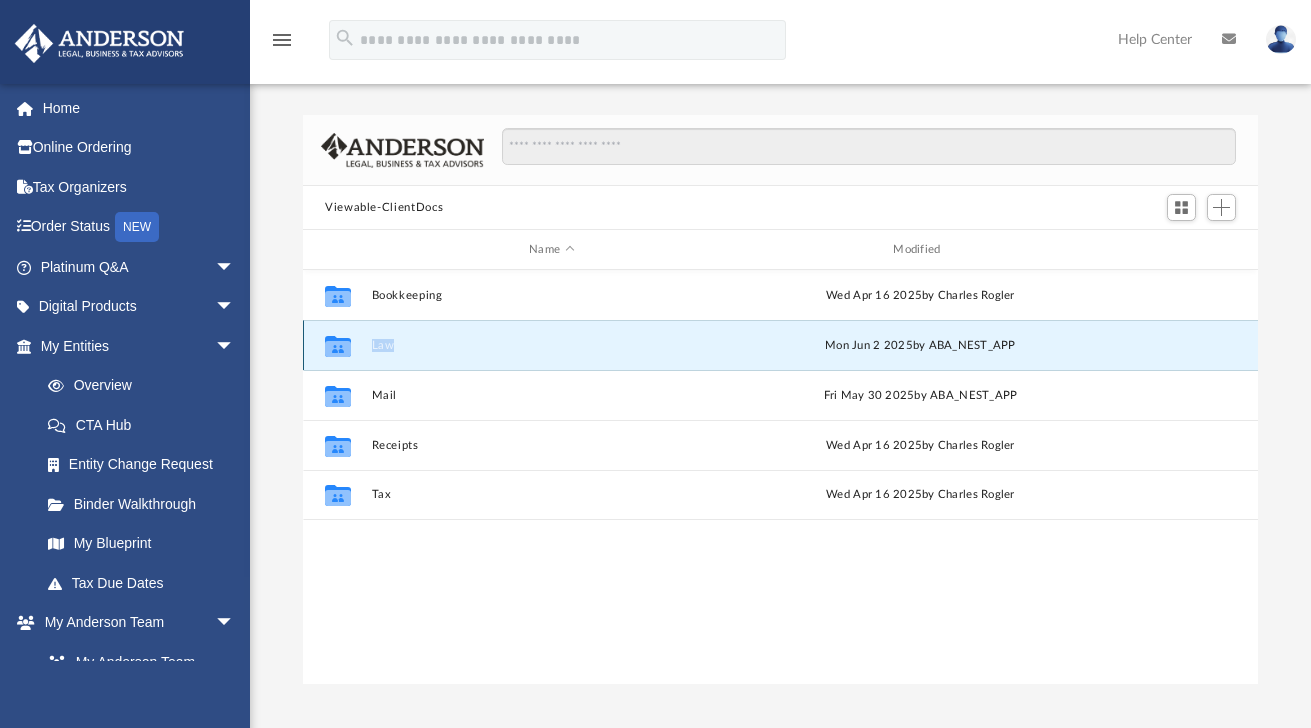 click on "Collaborated Folder Law Mon Jun 2 2025  by ABA_NEST_APP" at bounding box center [780, 345] 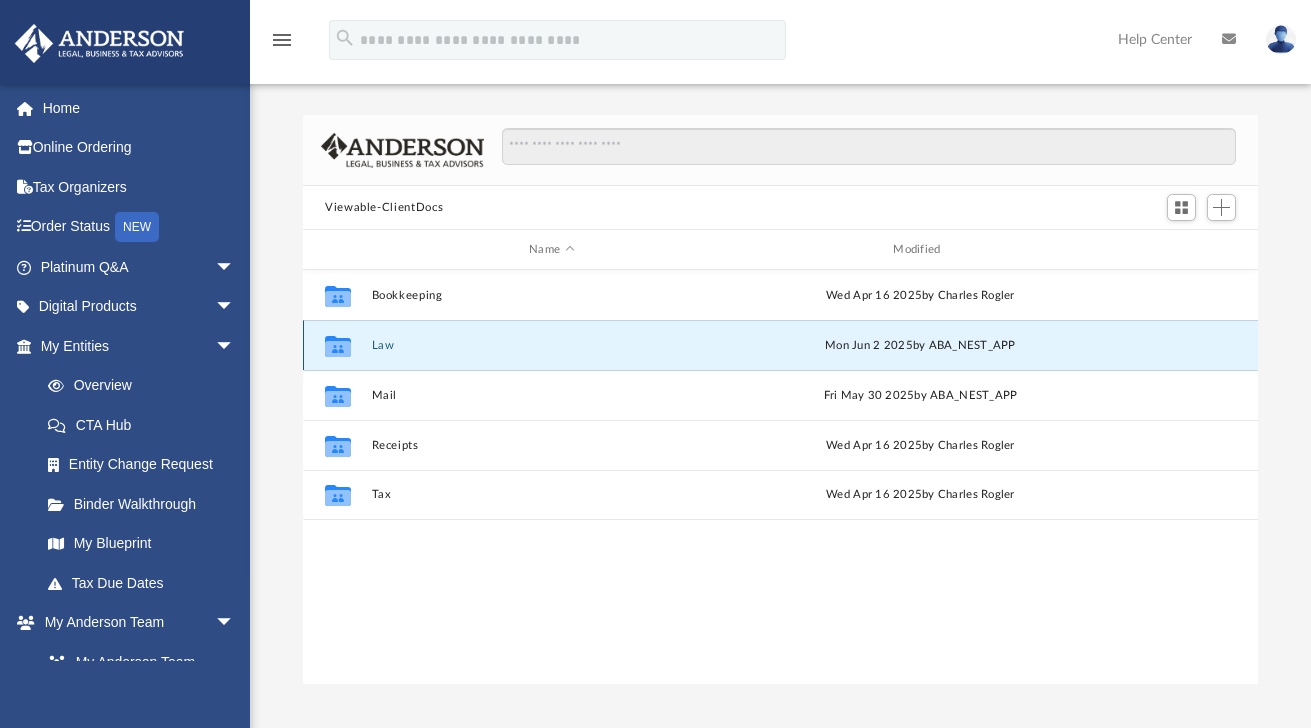 click on "Collaborated Folder Law Mon Jun 2 2025  by ABA_NEST_APP" at bounding box center [780, 345] 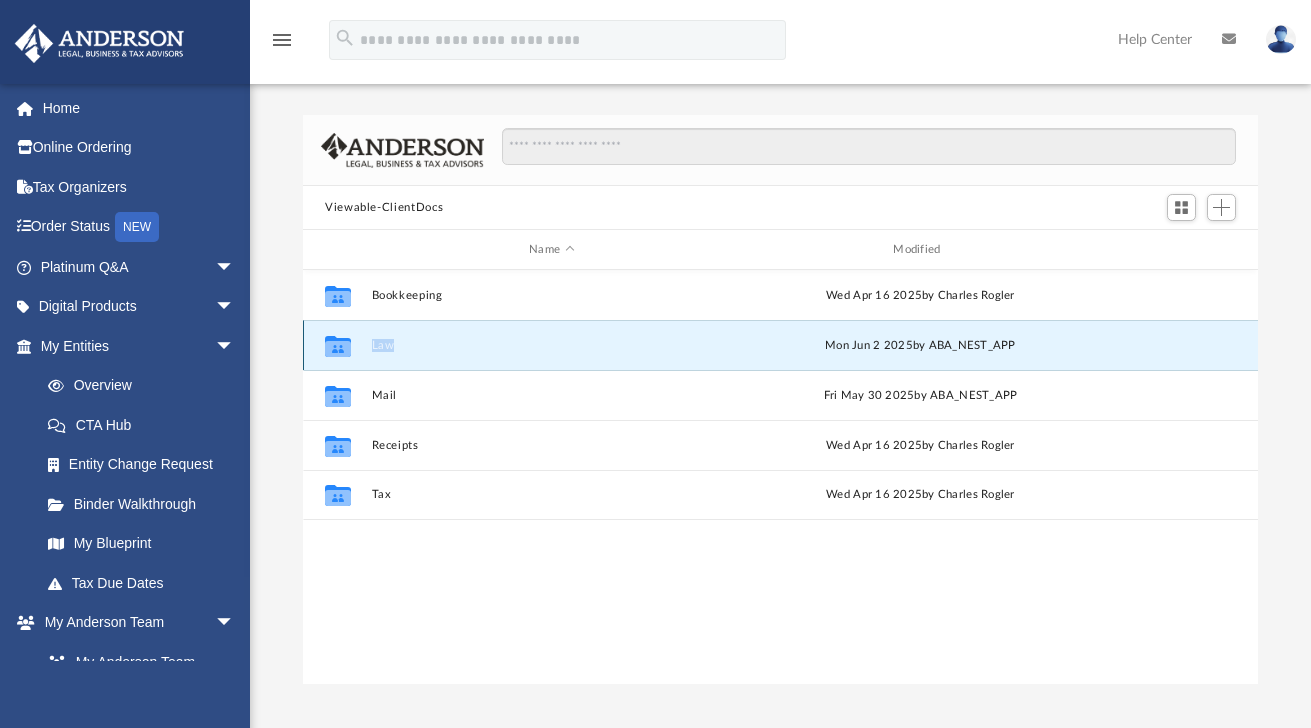click on "Law" at bounding box center [552, 345] 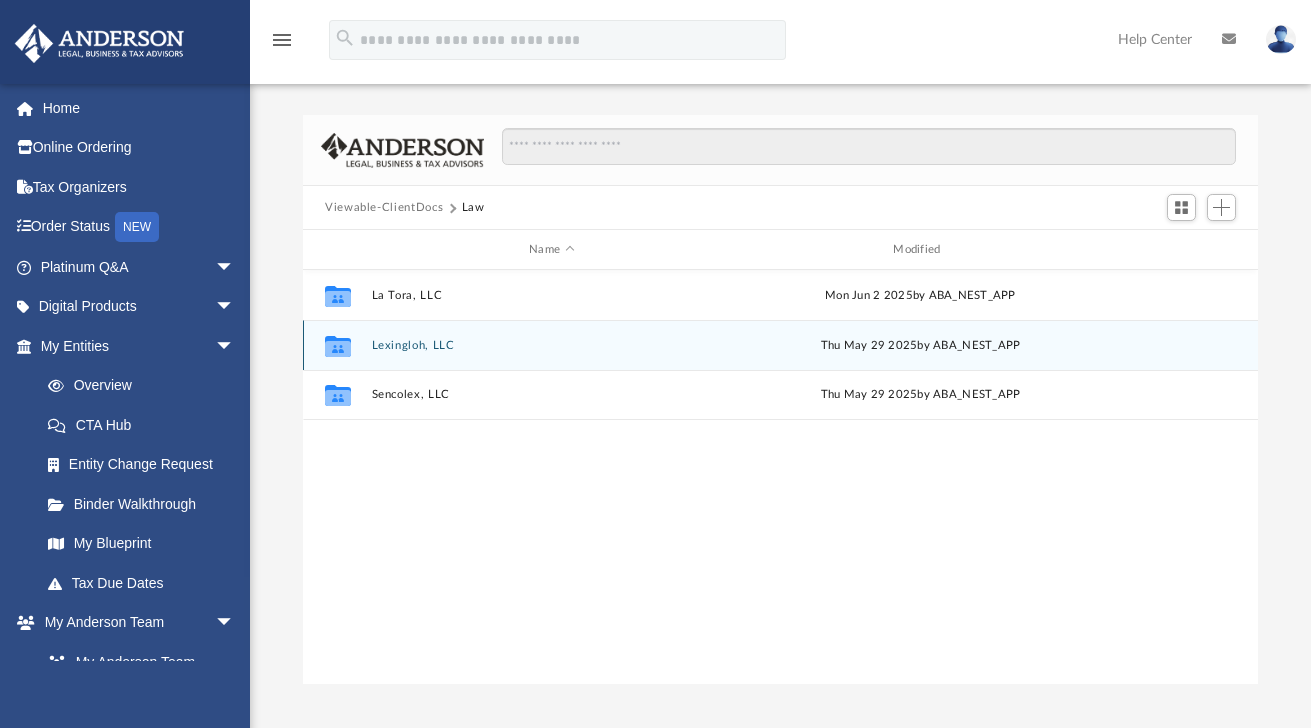 click on "Collaborated Folder Lexingloh, LLC Thu May 29 2025  by ABA_NEST_APP" at bounding box center [780, 345] 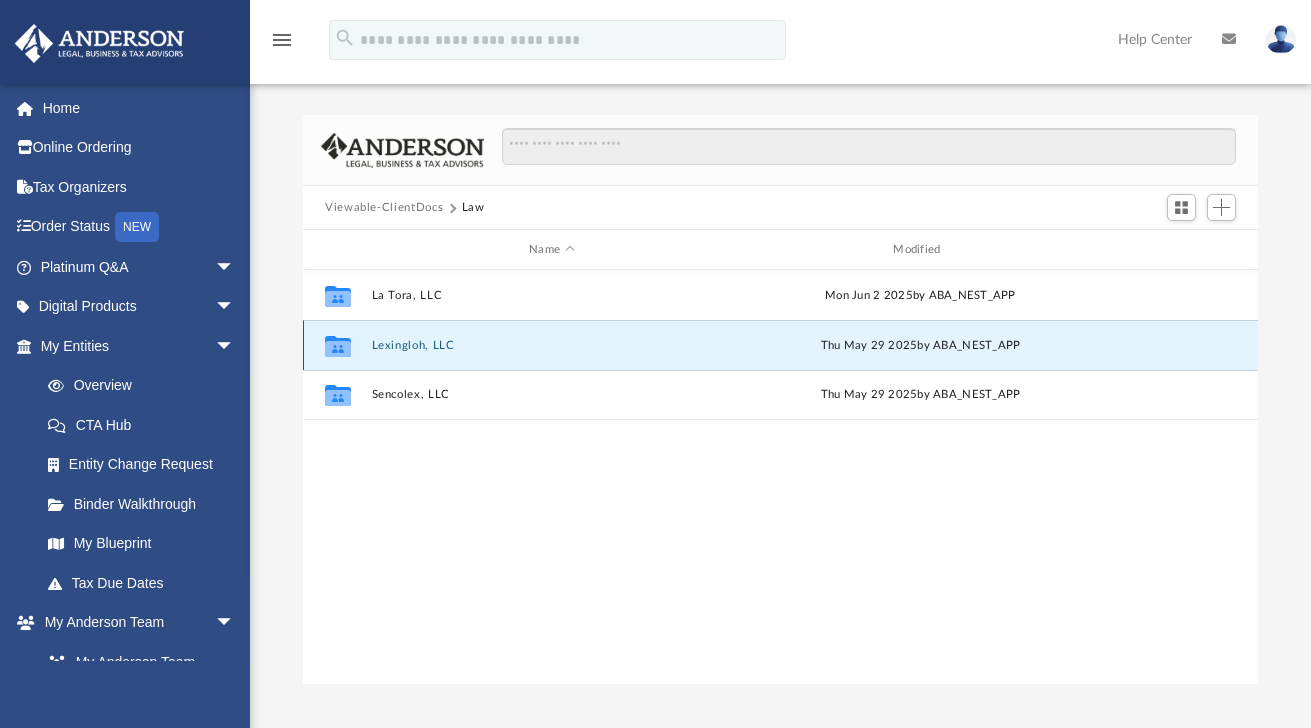 click on "Lexingloh, LLC" at bounding box center [552, 345] 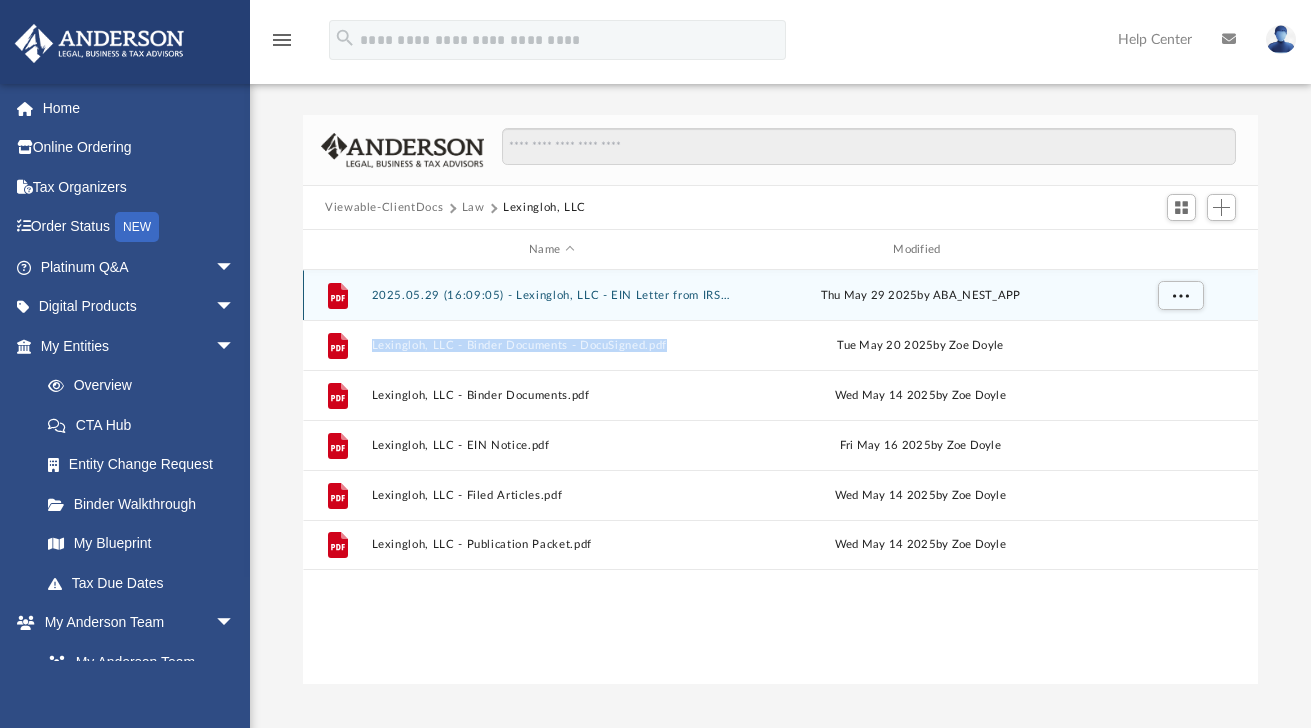 click on "2025.05.29 (16:09:05) - Lexingloh, LLC - EIN Letter from IRS.pdf" at bounding box center [552, 295] 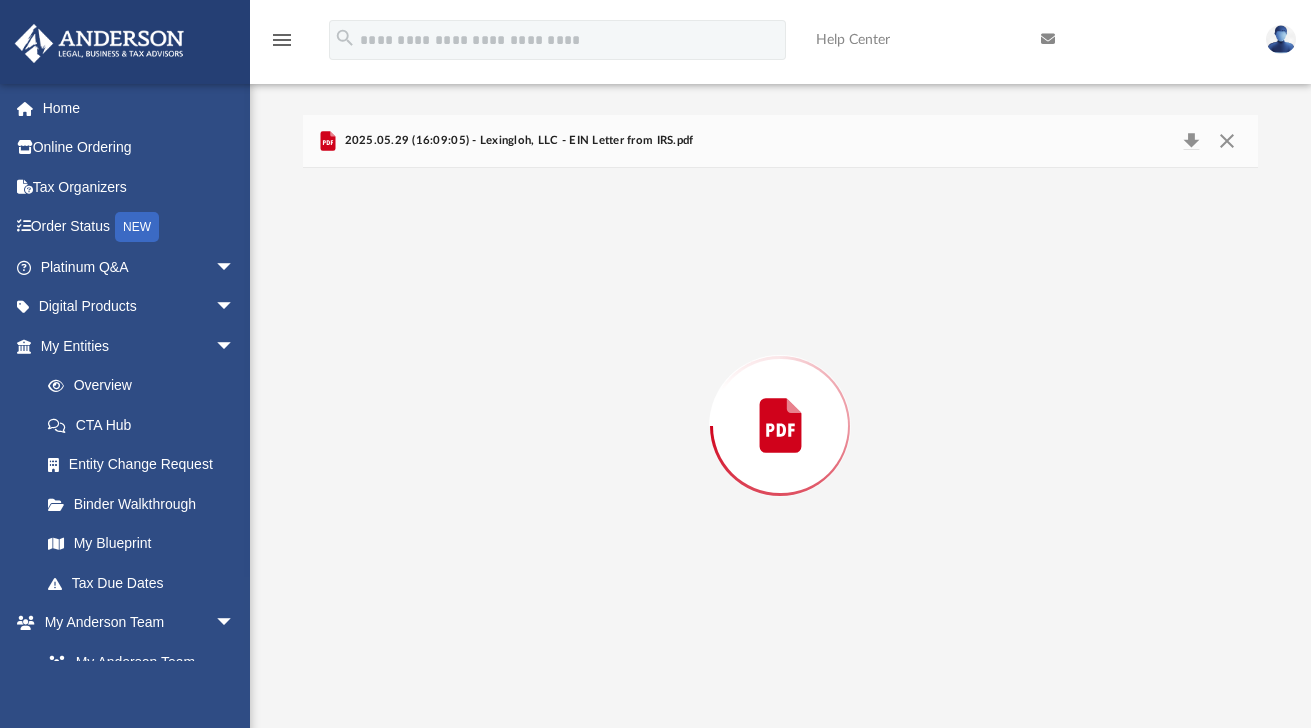 click at bounding box center (780, 426) 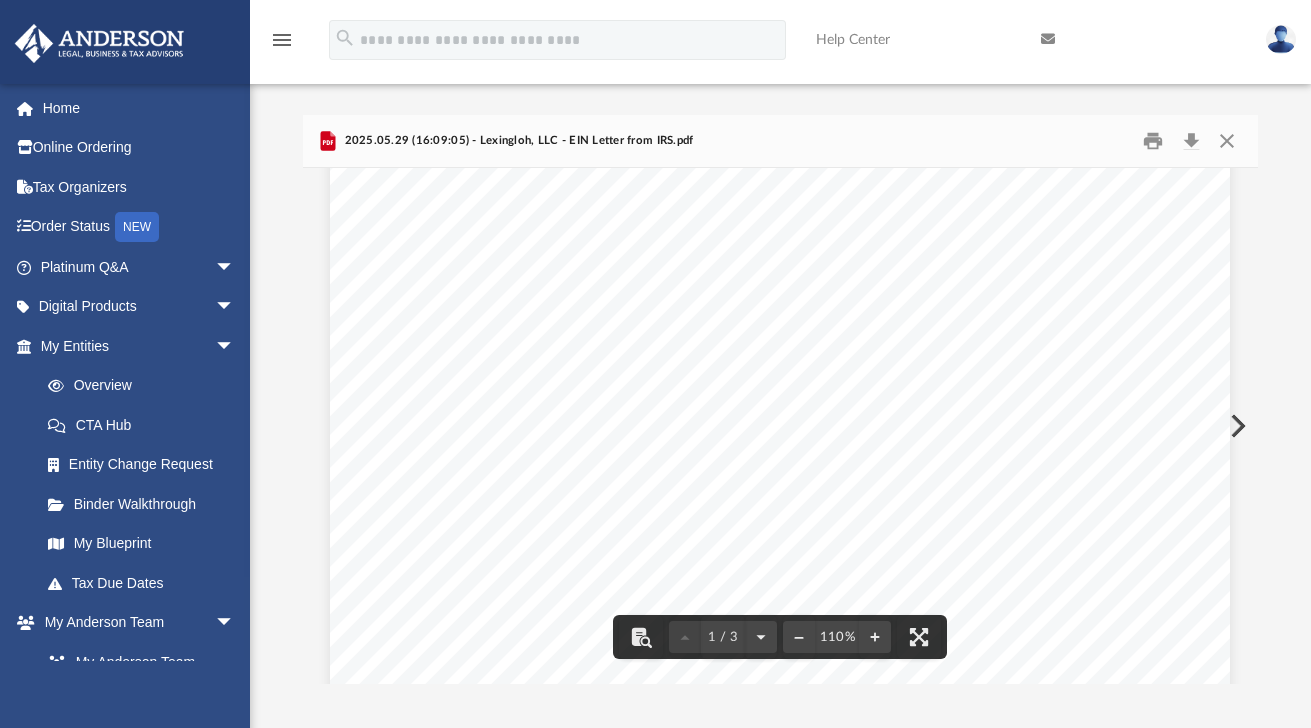 scroll, scrollTop: 70, scrollLeft: 0, axis: vertical 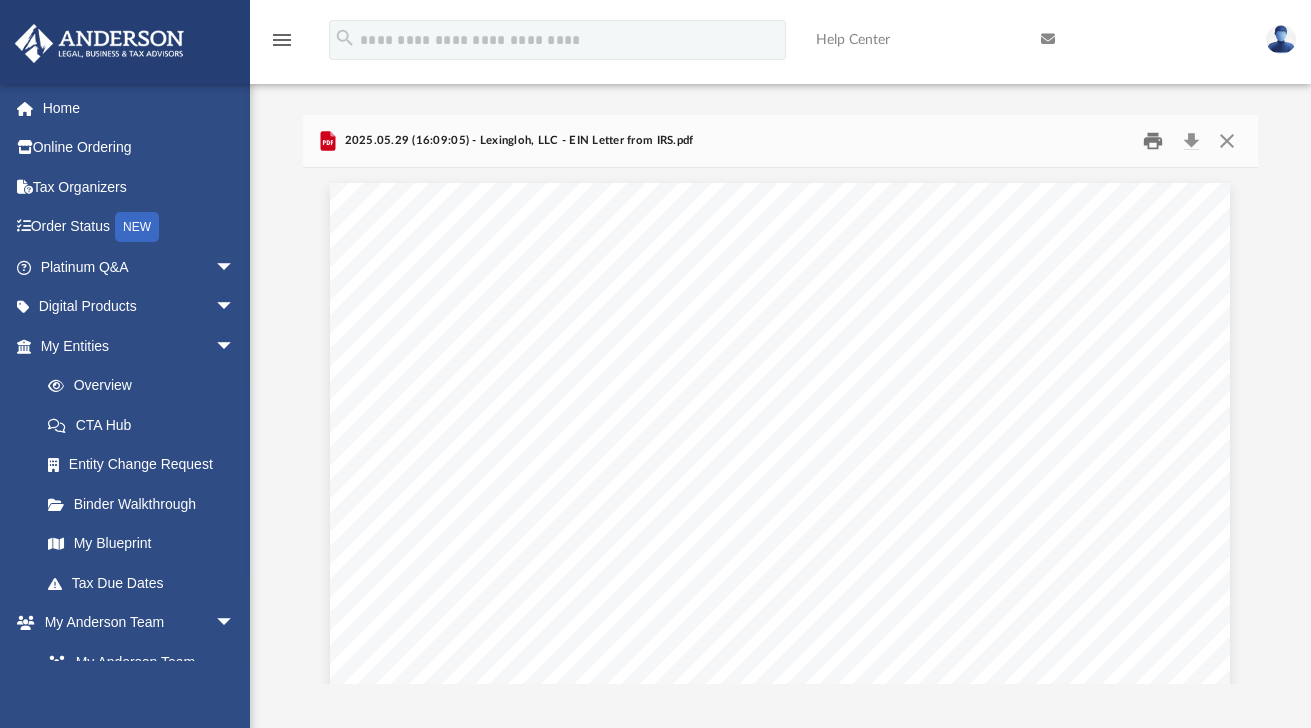 click at bounding box center (1154, 141) 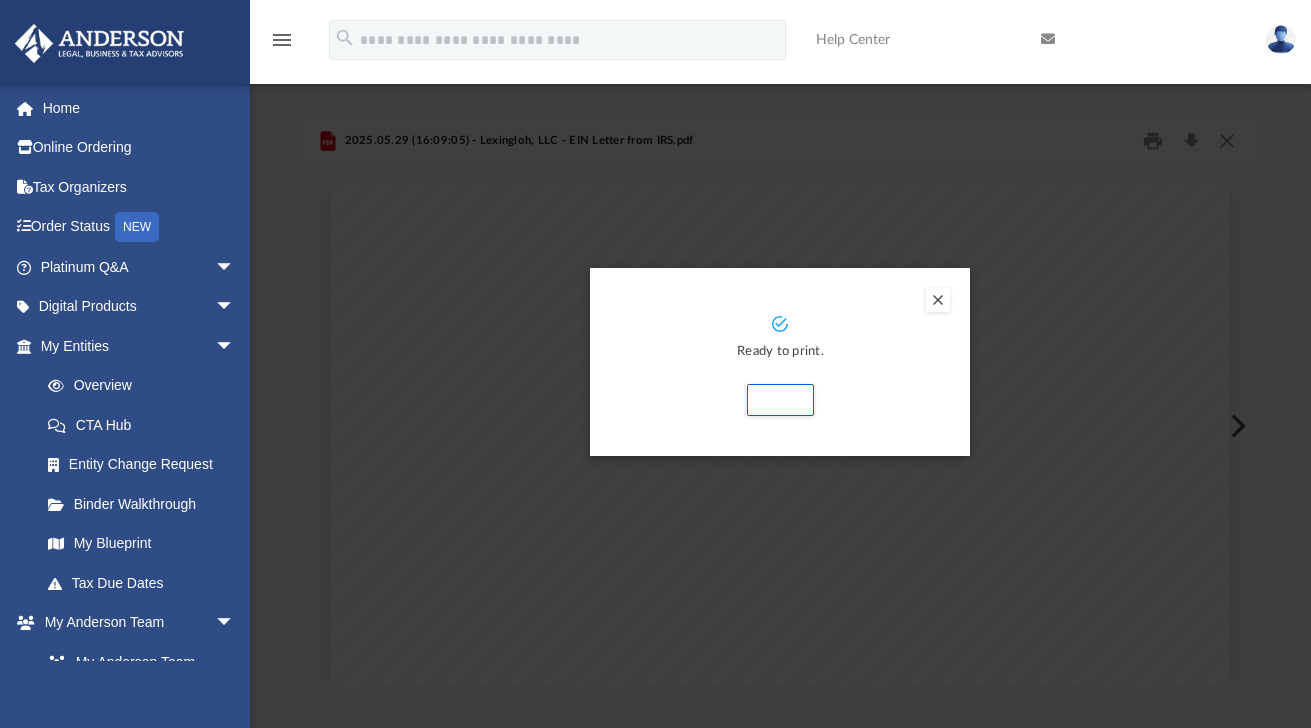 click at bounding box center (655, 364) 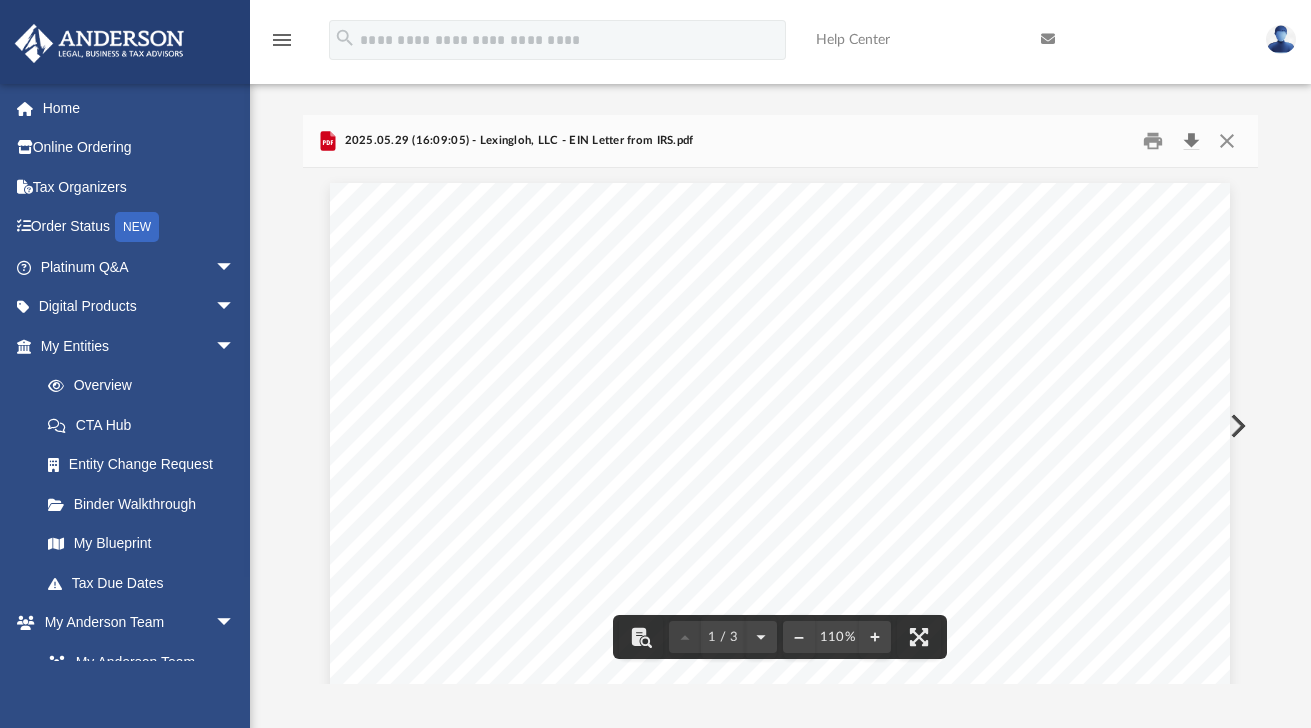 click at bounding box center [1191, 141] 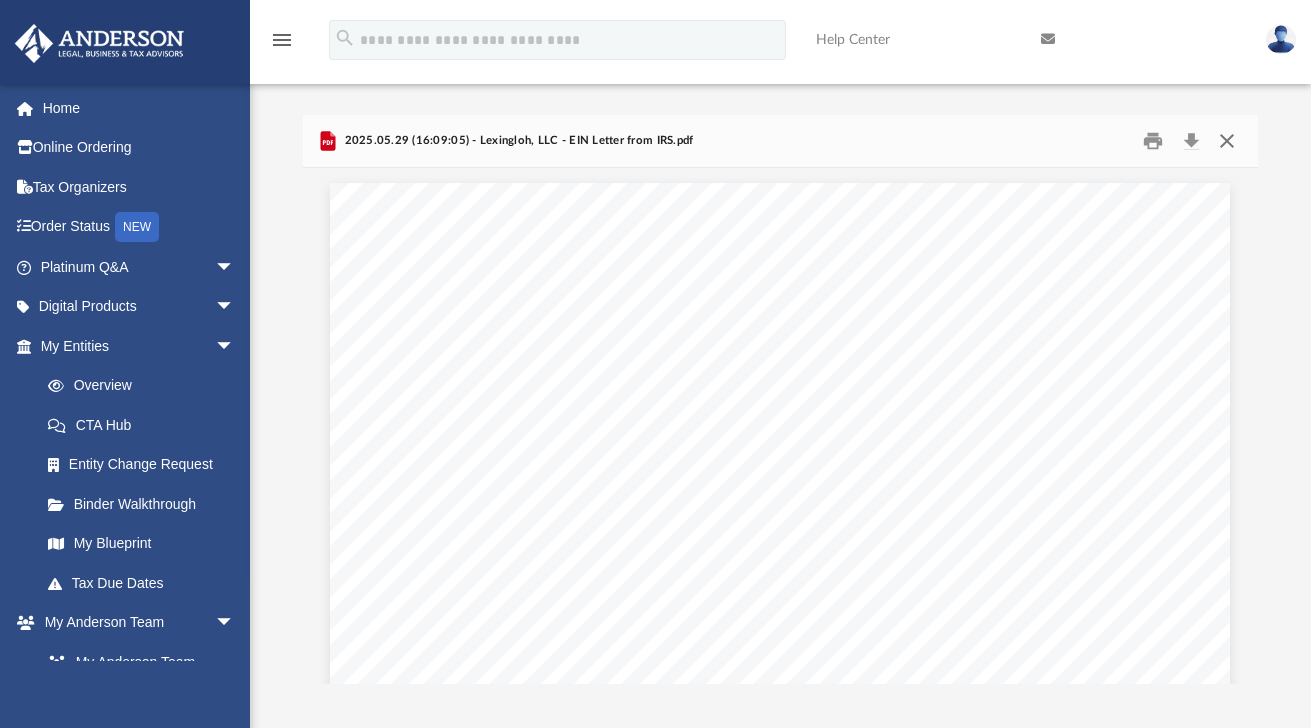 click at bounding box center (1227, 141) 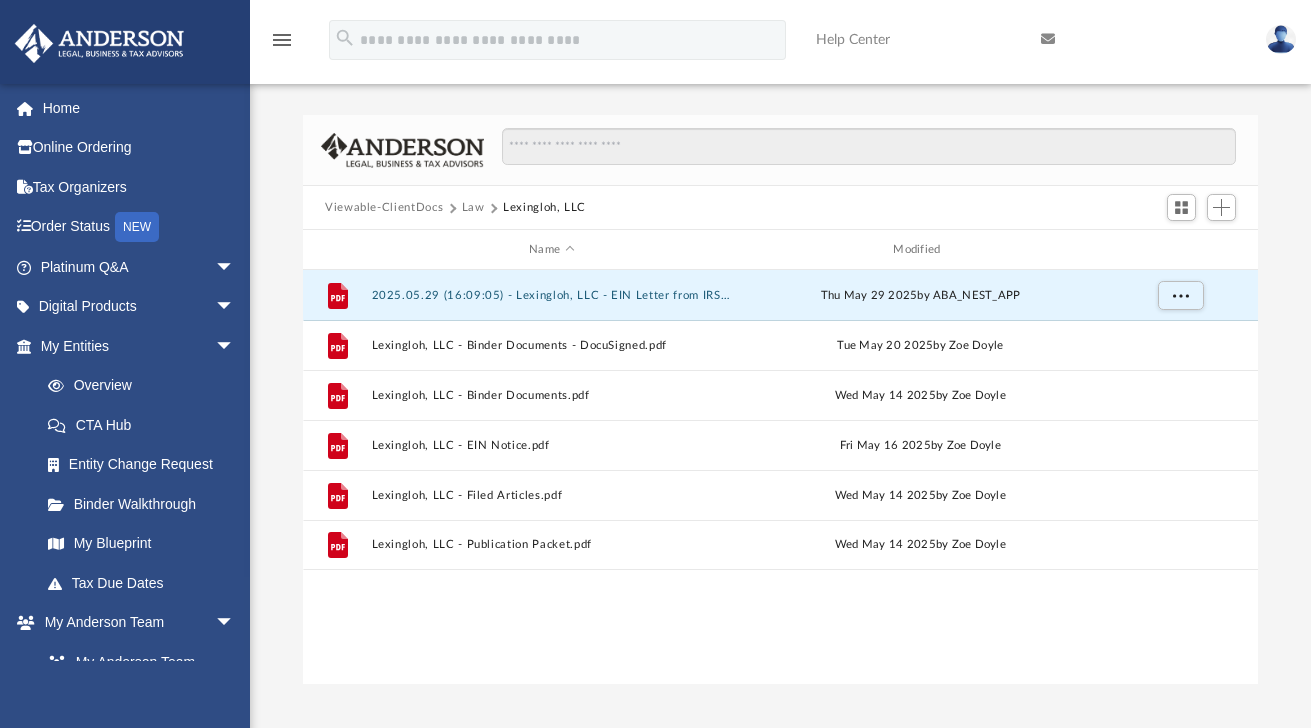 click on "Law" at bounding box center (482, 208) 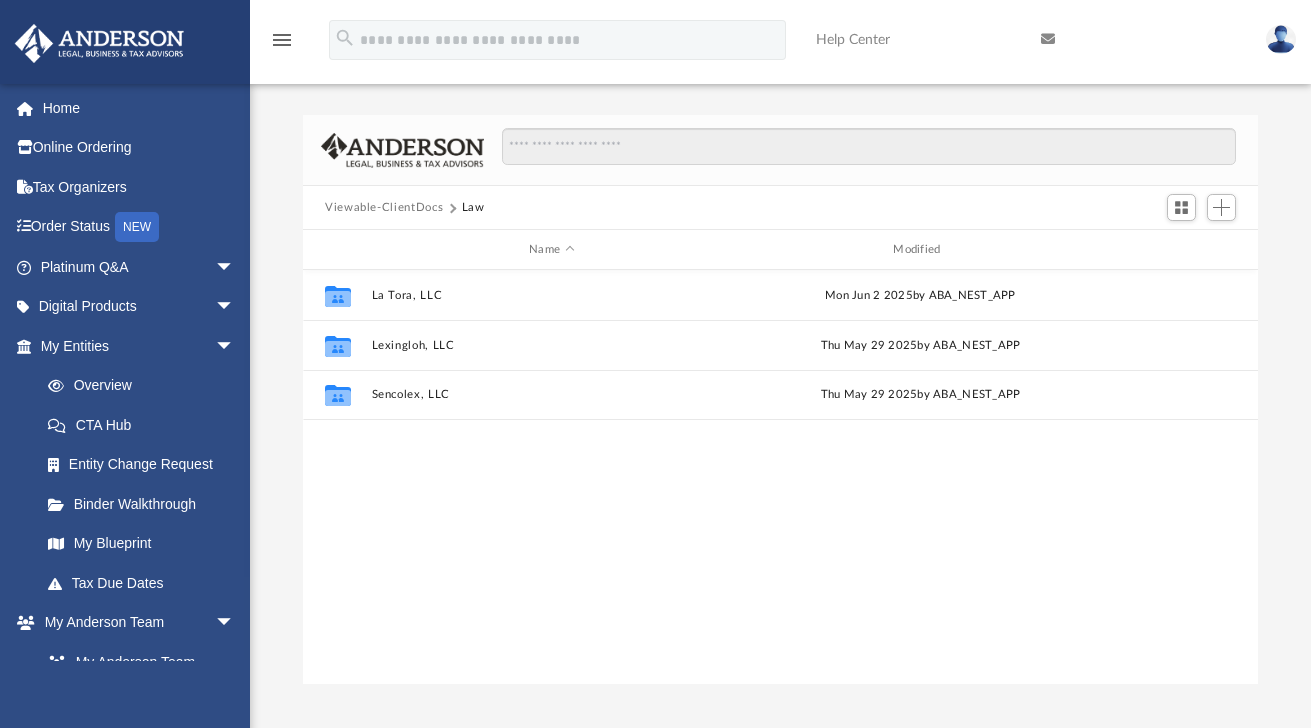 click on "Law" at bounding box center [473, 208] 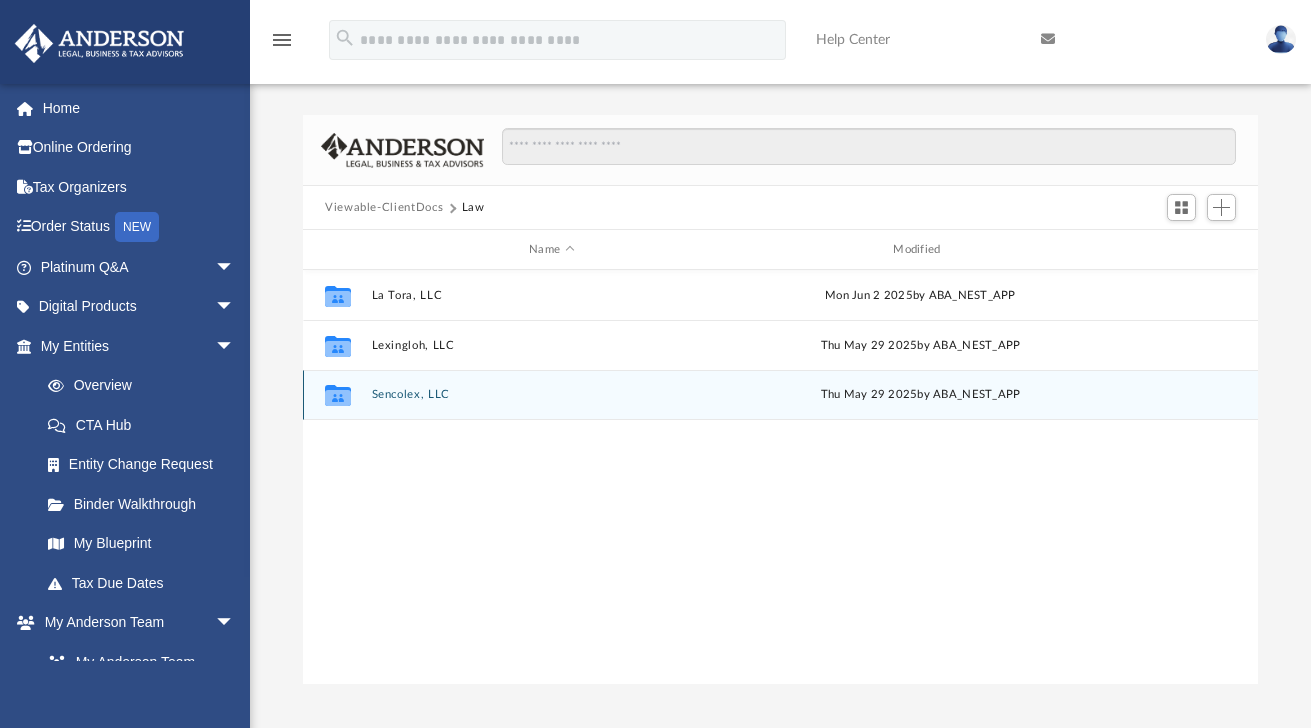 click on "Sencolex, LLC" at bounding box center (552, 394) 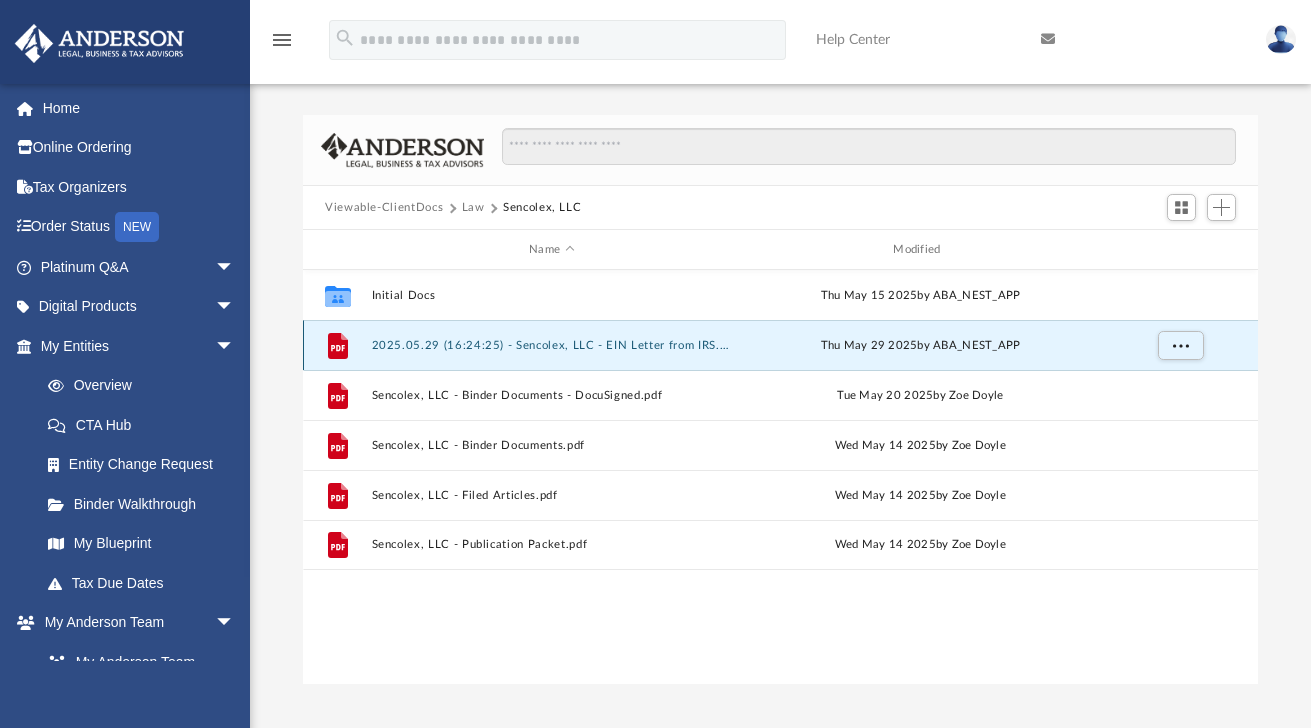 click on "2025.05.29 (16:24:25) - Sencolex, LLC - EIN Letter from IRS.pdf" at bounding box center [552, 345] 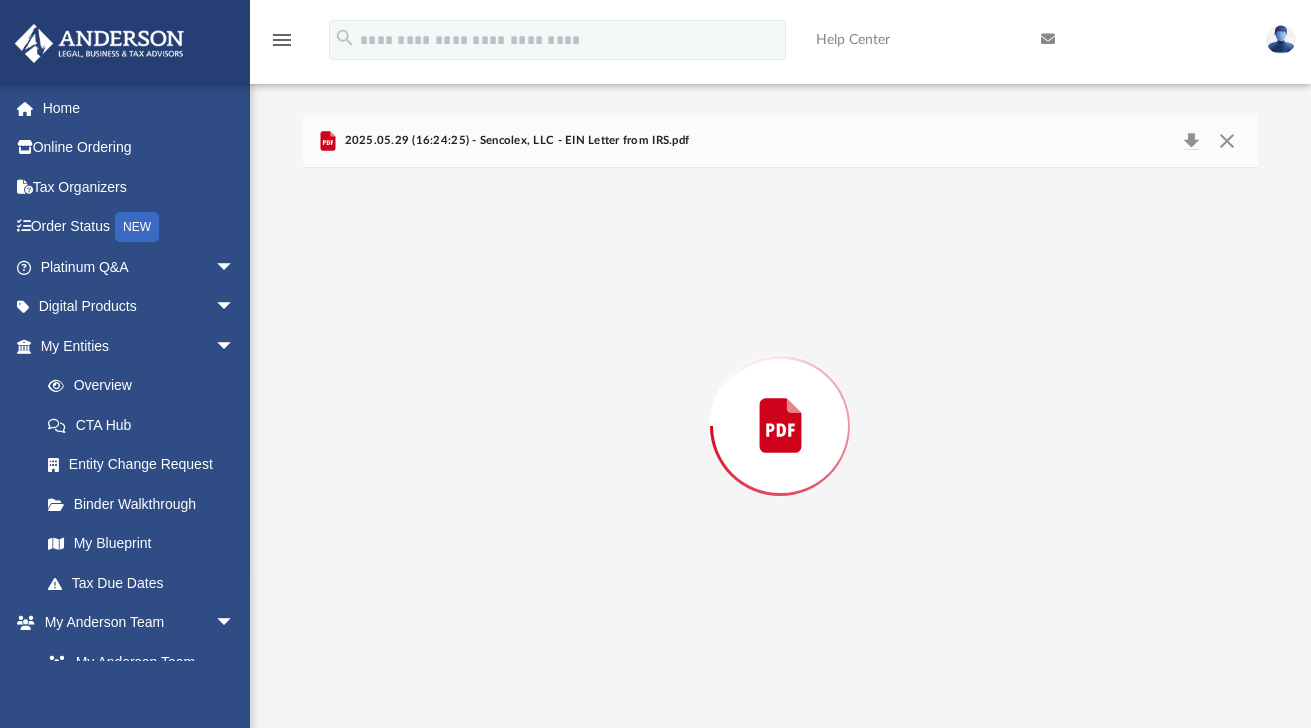 click at bounding box center [780, 426] 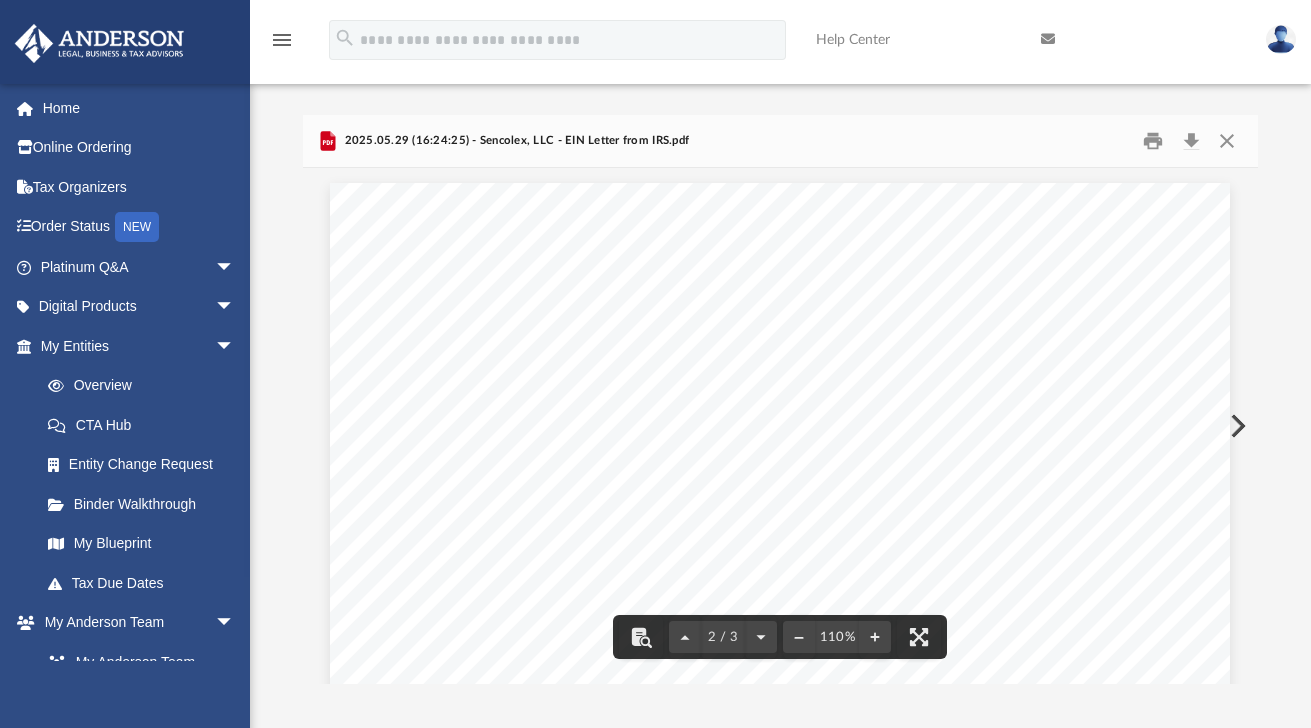 scroll, scrollTop: 1191, scrollLeft: 0, axis: vertical 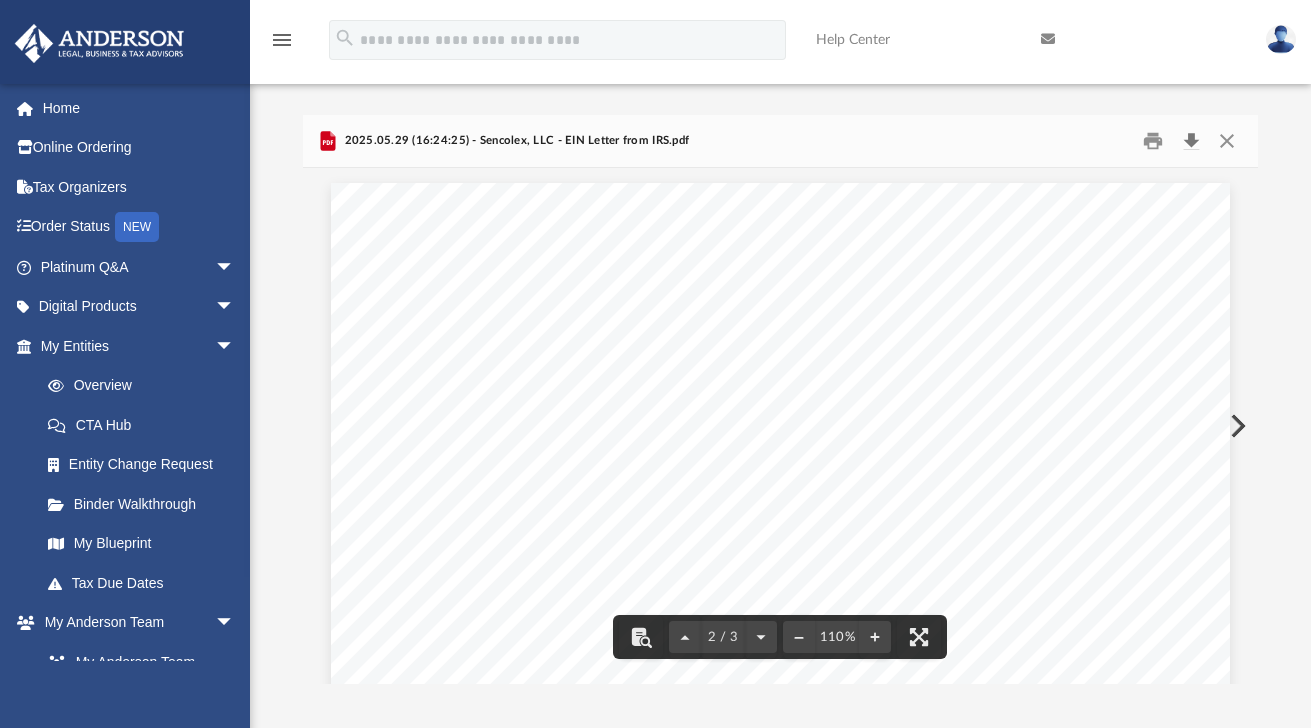 click at bounding box center [1191, 141] 